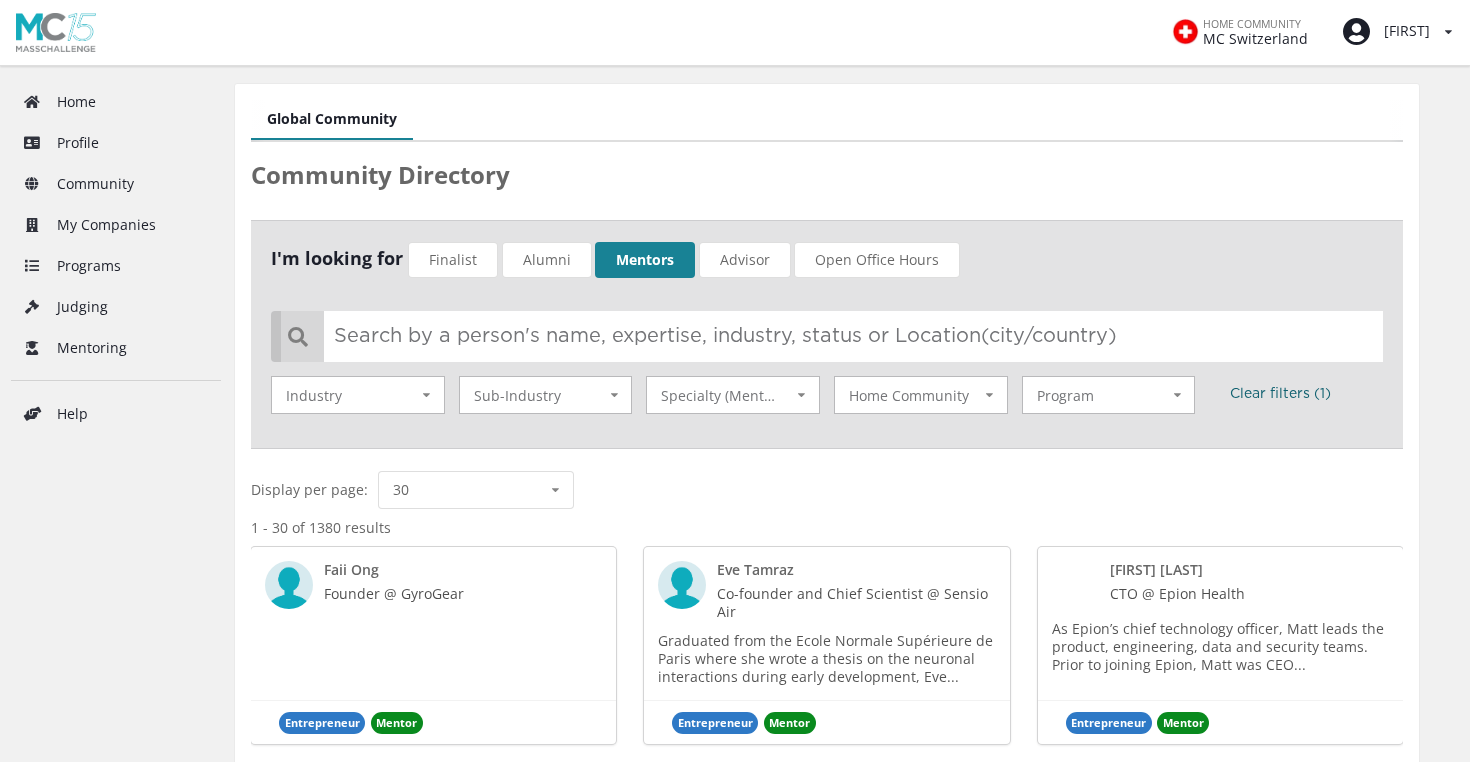 scroll, scrollTop: 12, scrollLeft: 0, axis: vertical 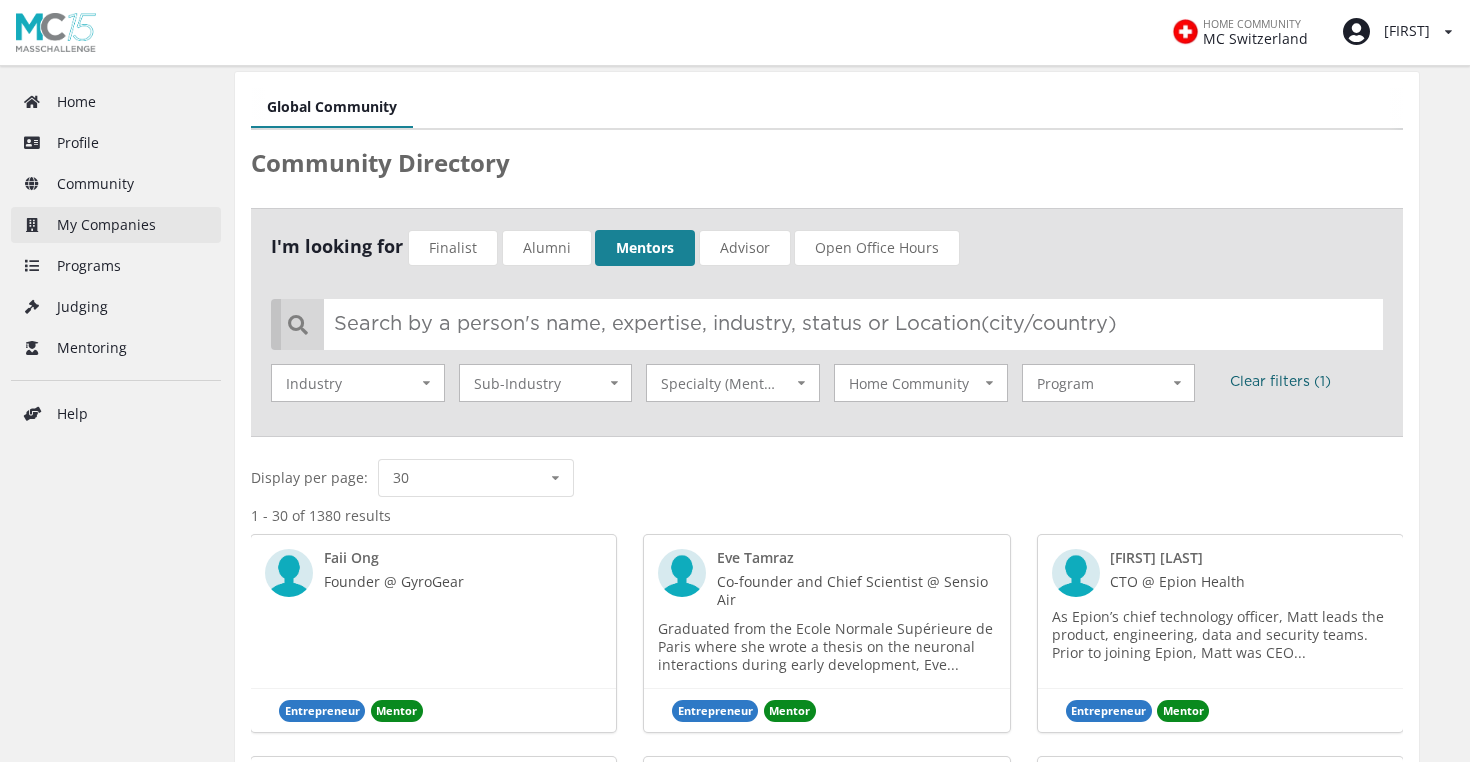 click on "My Companies" at bounding box center (116, 225) 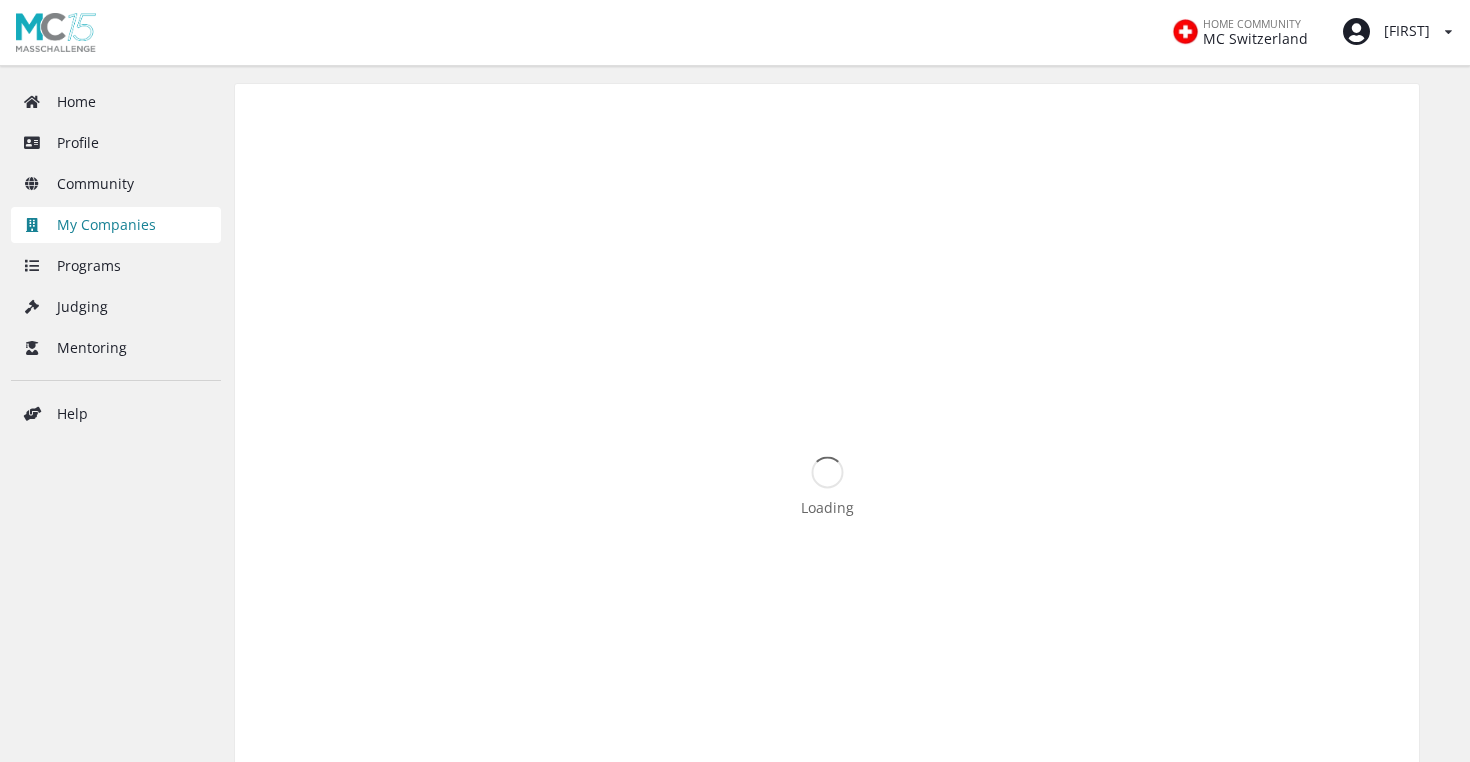 scroll, scrollTop: 0, scrollLeft: 0, axis: both 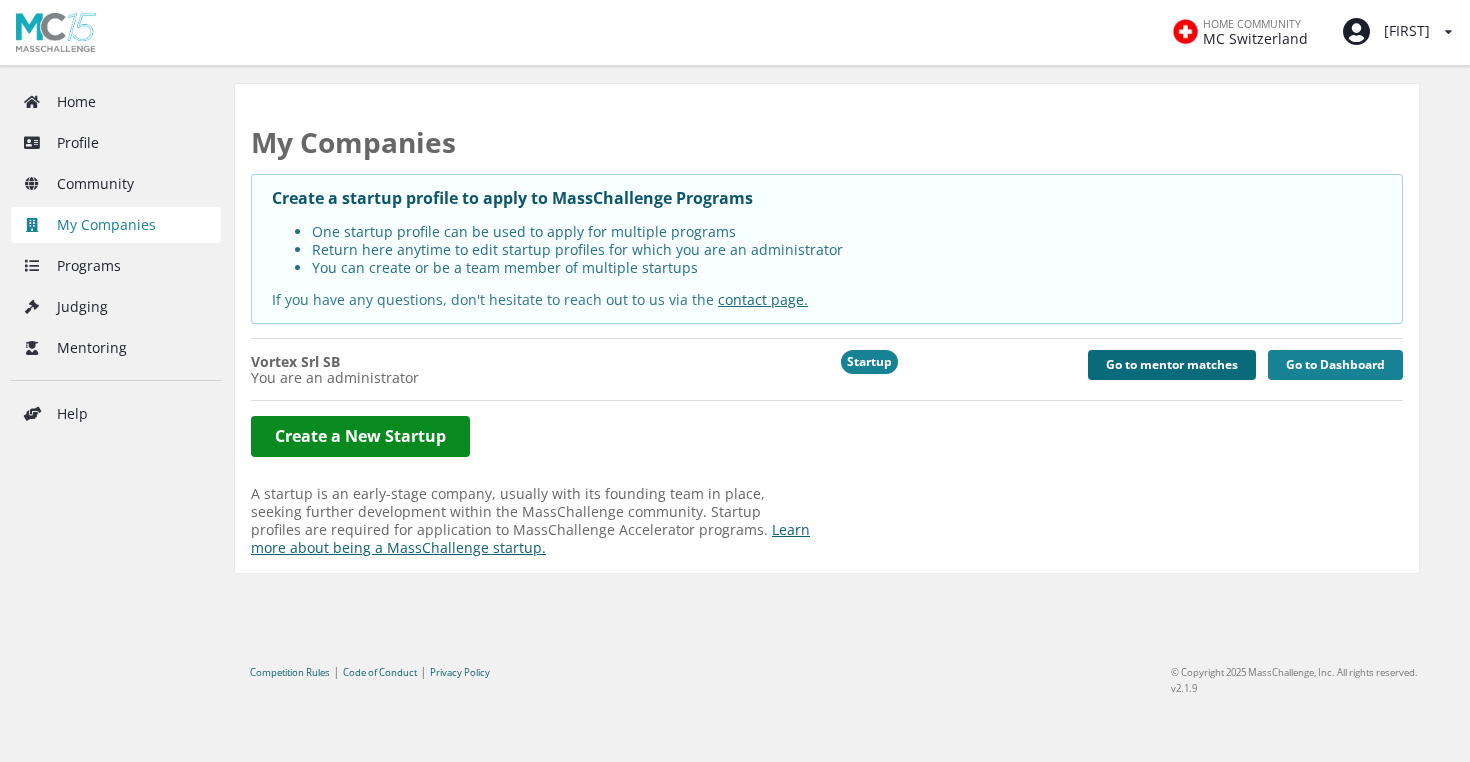 click on "Go to mentor matches" at bounding box center (1172, 365) 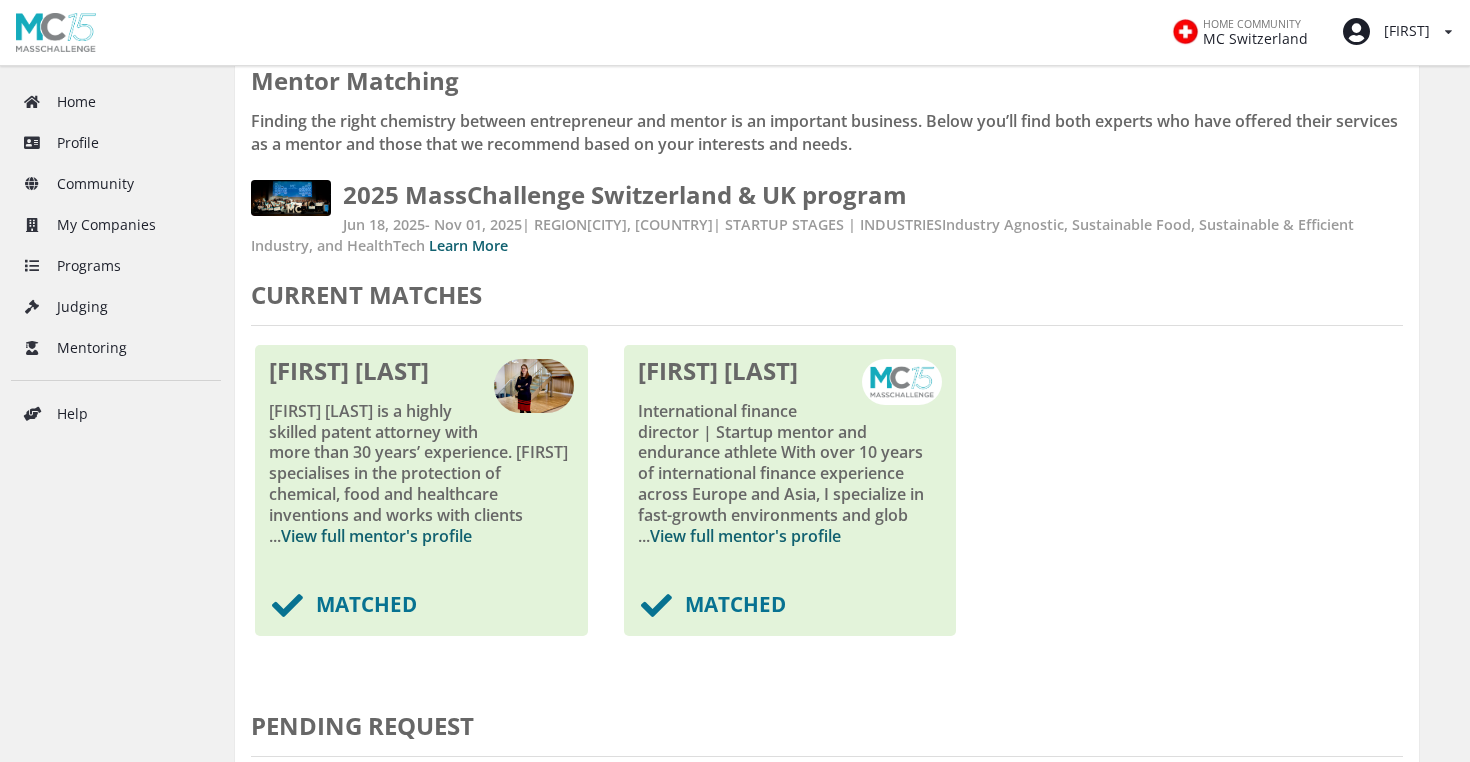 scroll, scrollTop: 224, scrollLeft: 0, axis: vertical 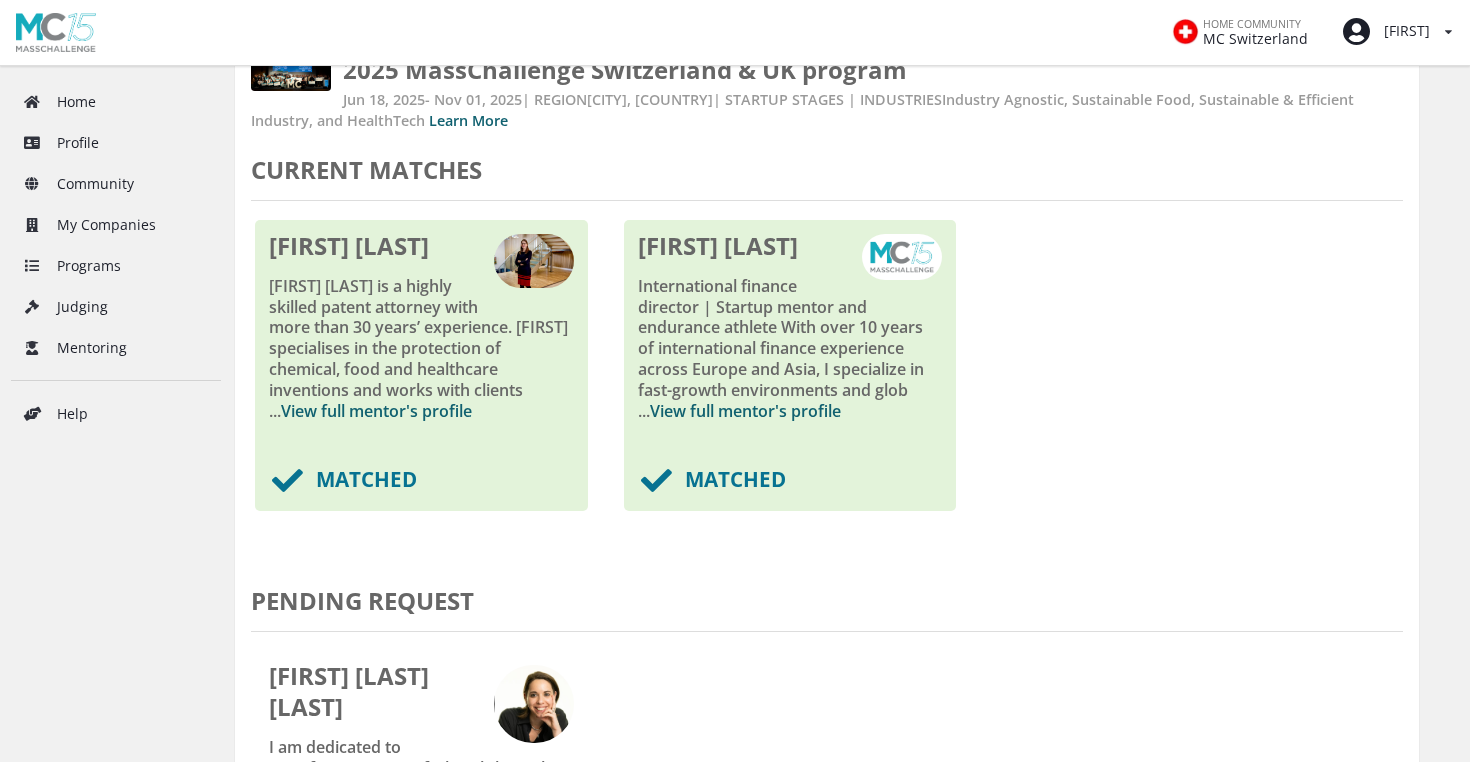 click on "[FIRST] [LAST]" at bounding box center (421, 246) 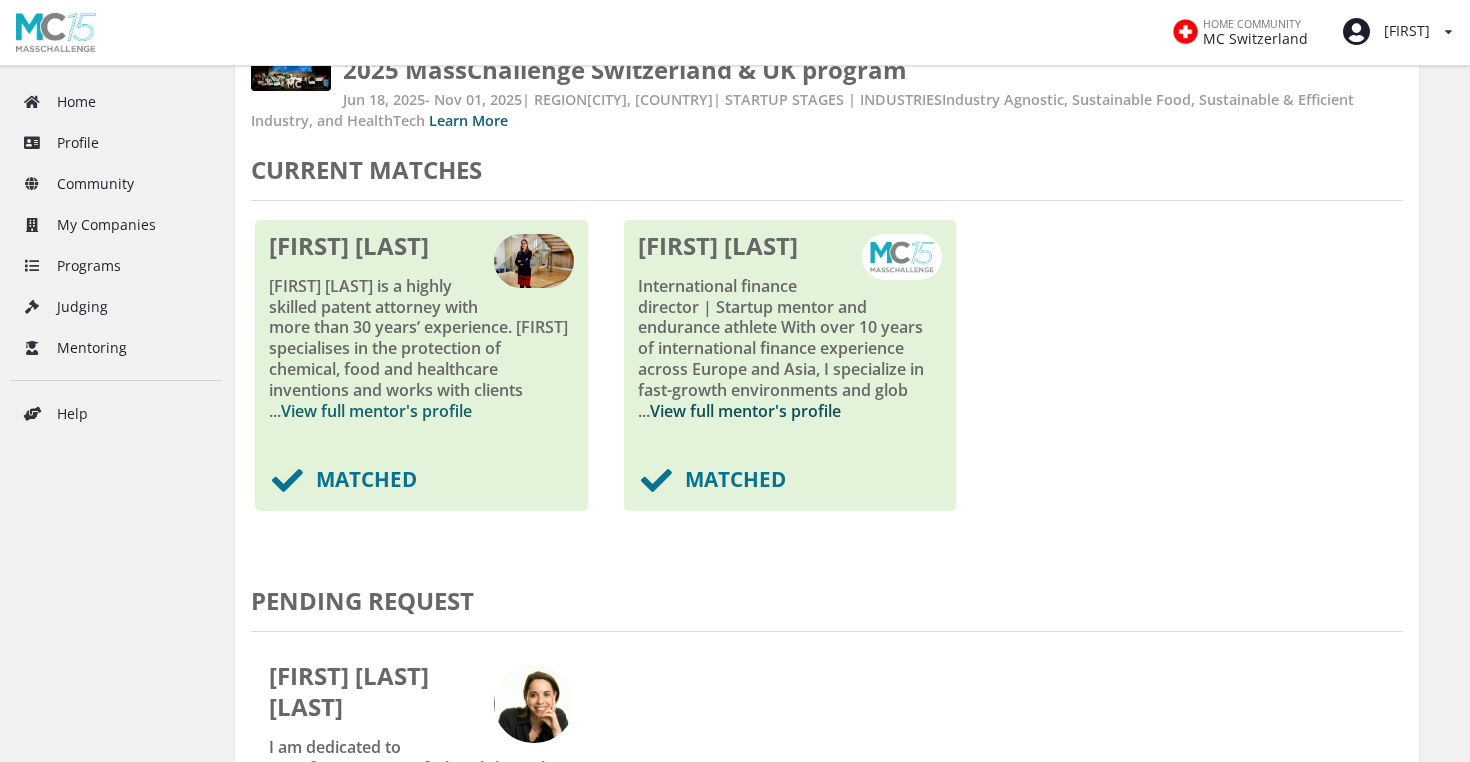 click on "View full mentor's profile" at bounding box center [745, 411] 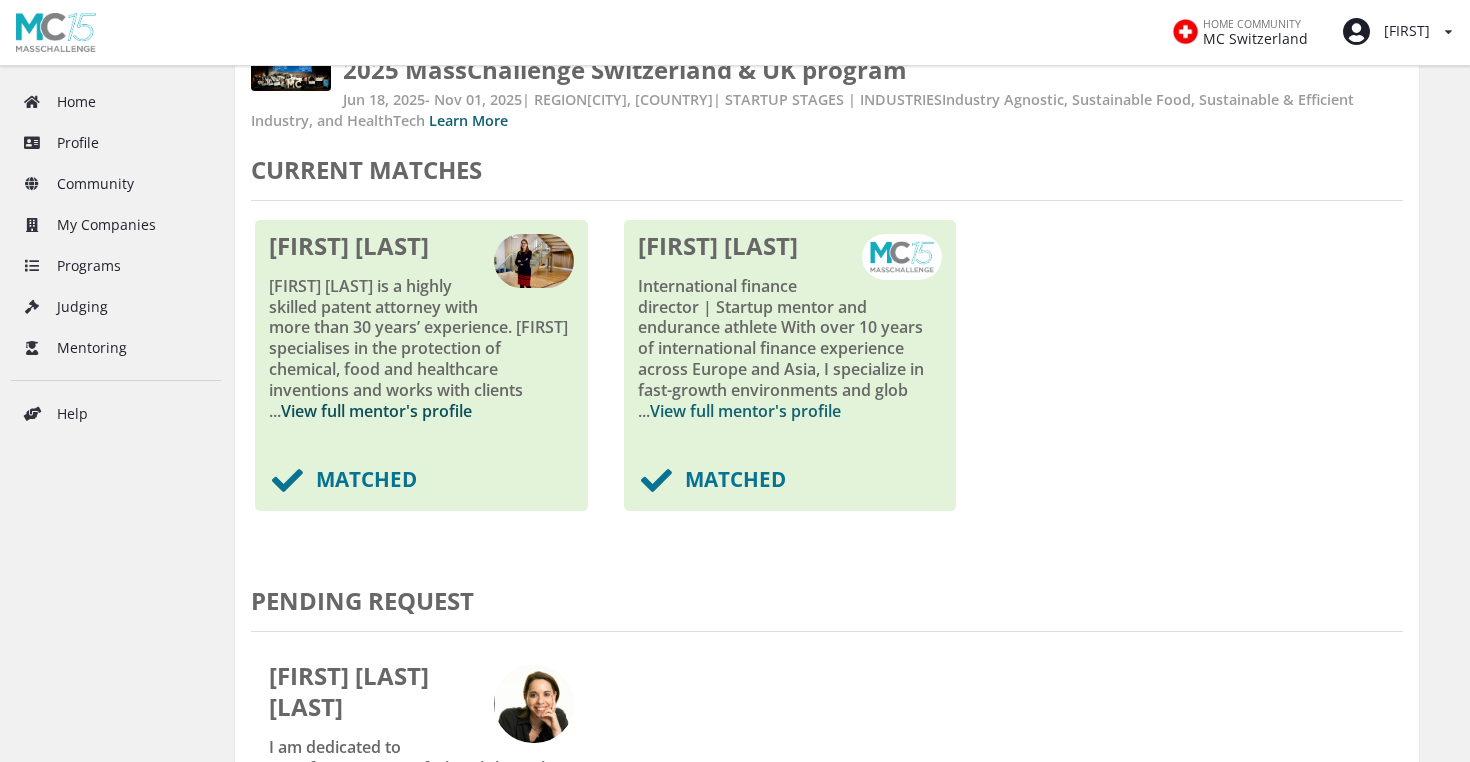 click on "View full mentor's profile" at bounding box center (376, 411) 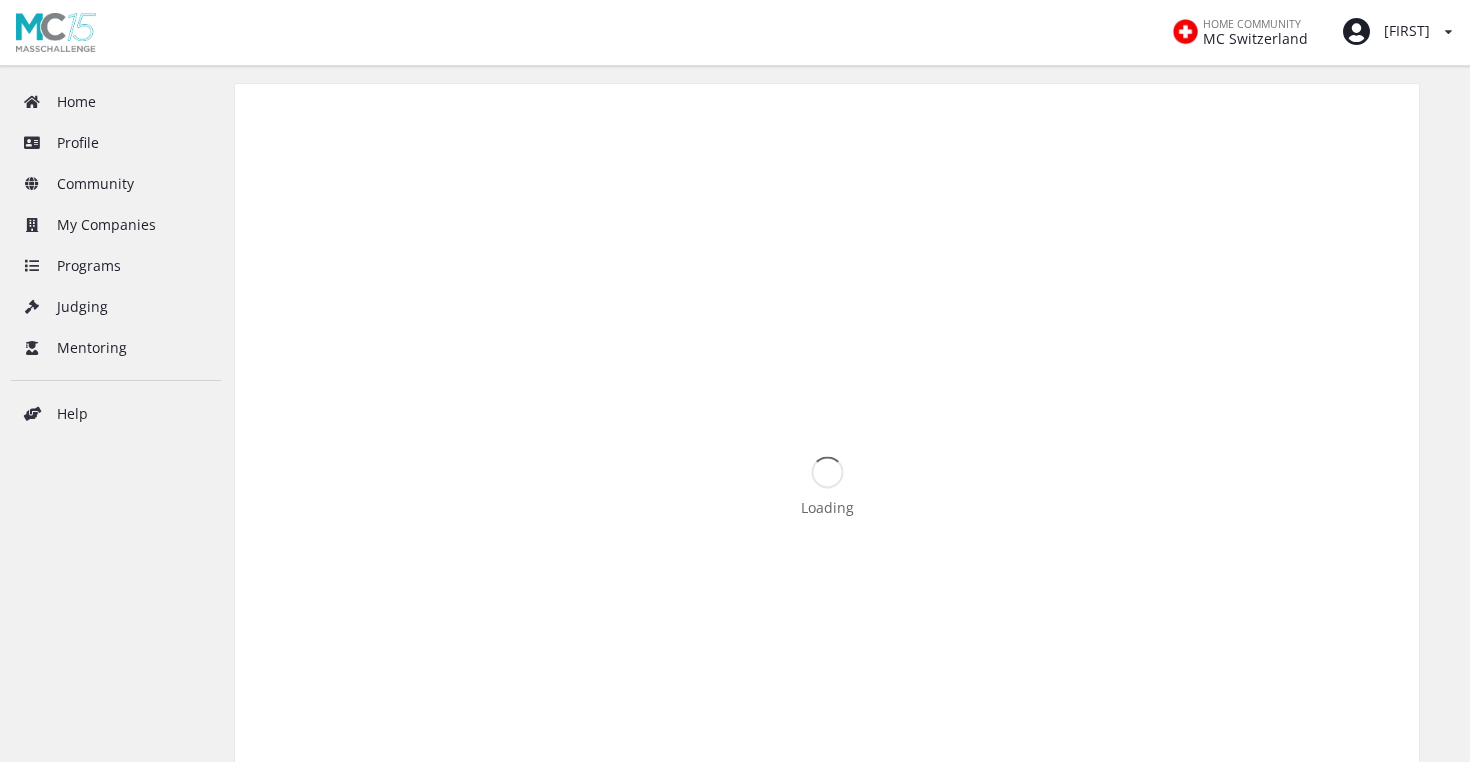 scroll, scrollTop: 0, scrollLeft: 0, axis: both 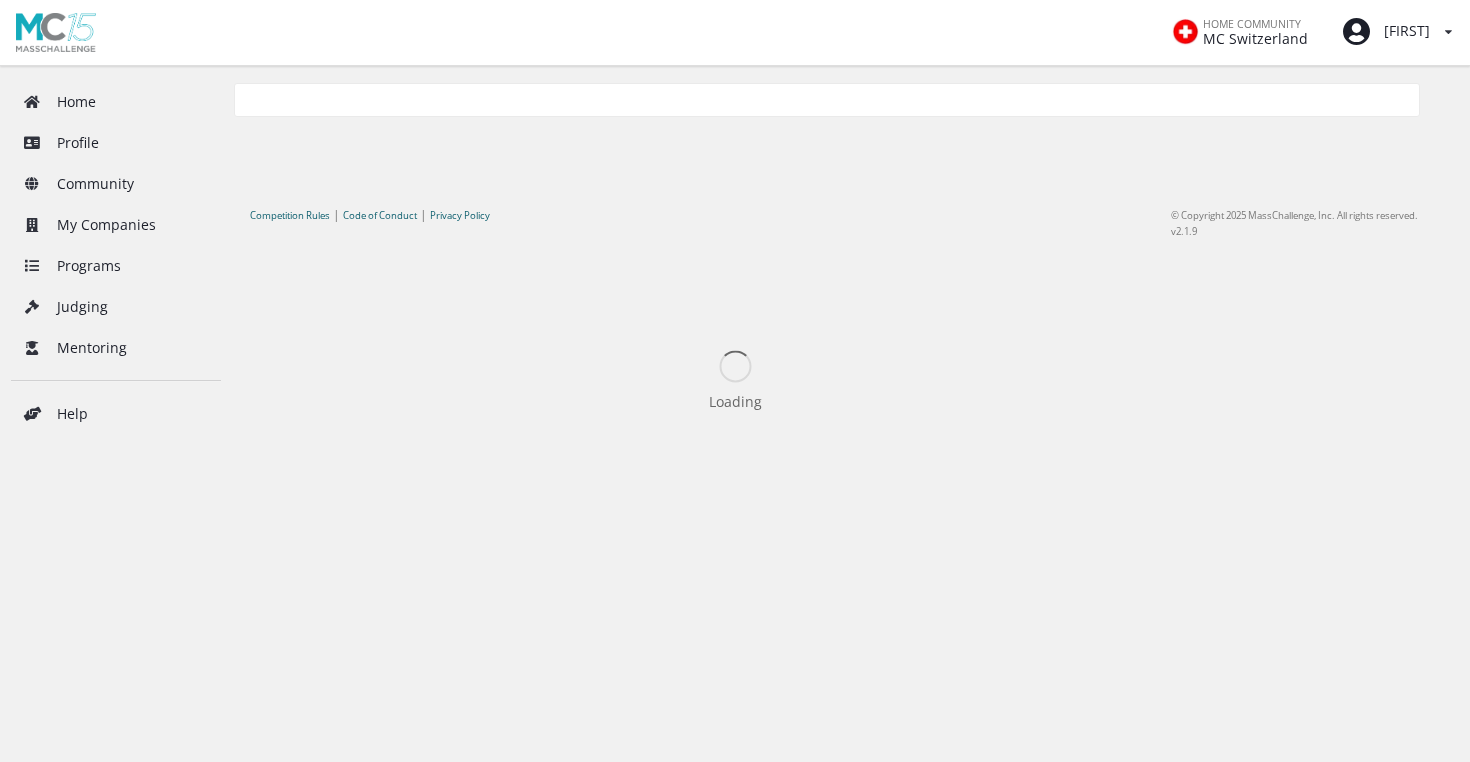 click on "HOME COMMUNITY
MC Switzerland
Martina
View/edit profile
Change password
Log out
Home" at bounding box center [735, 381] 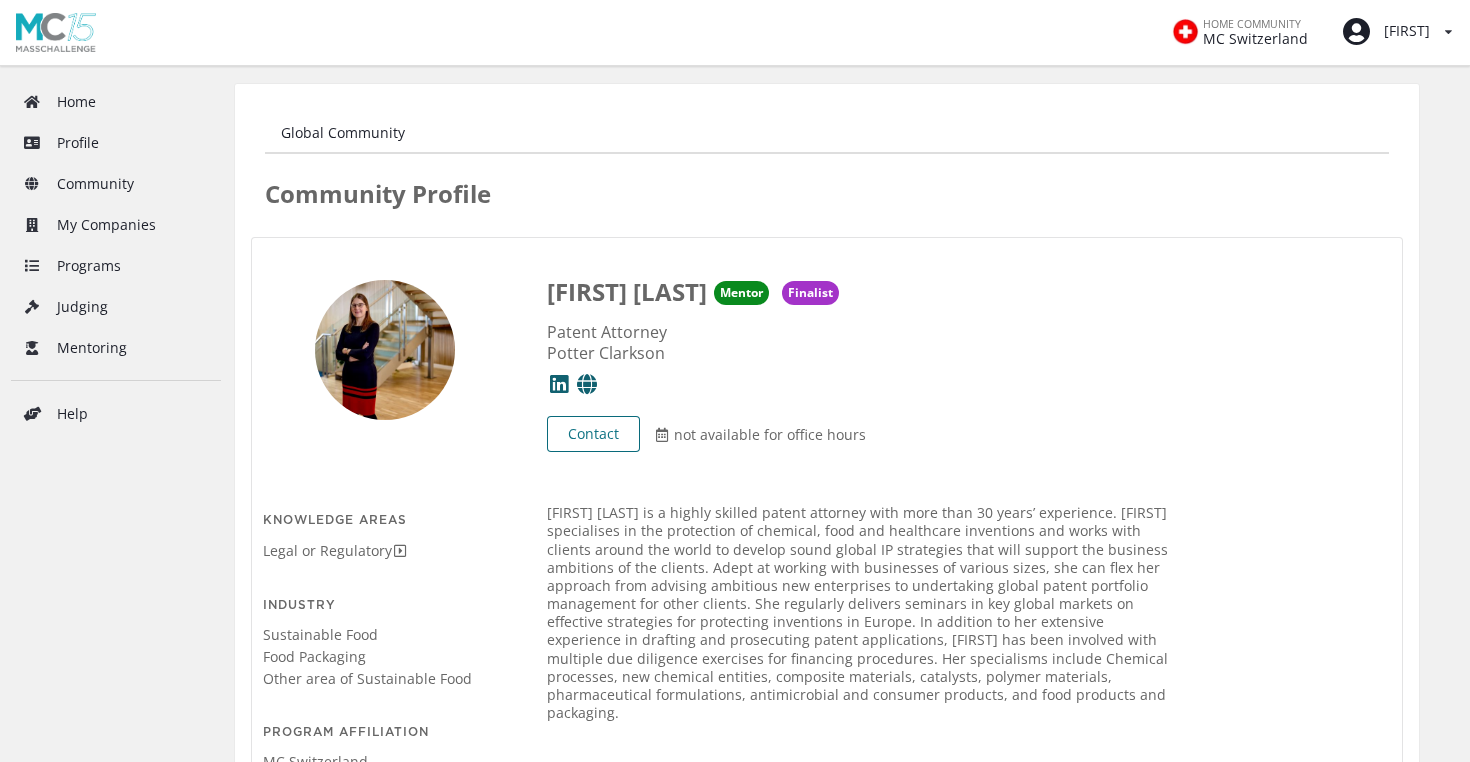 click on "Contact" at bounding box center [593, 434] 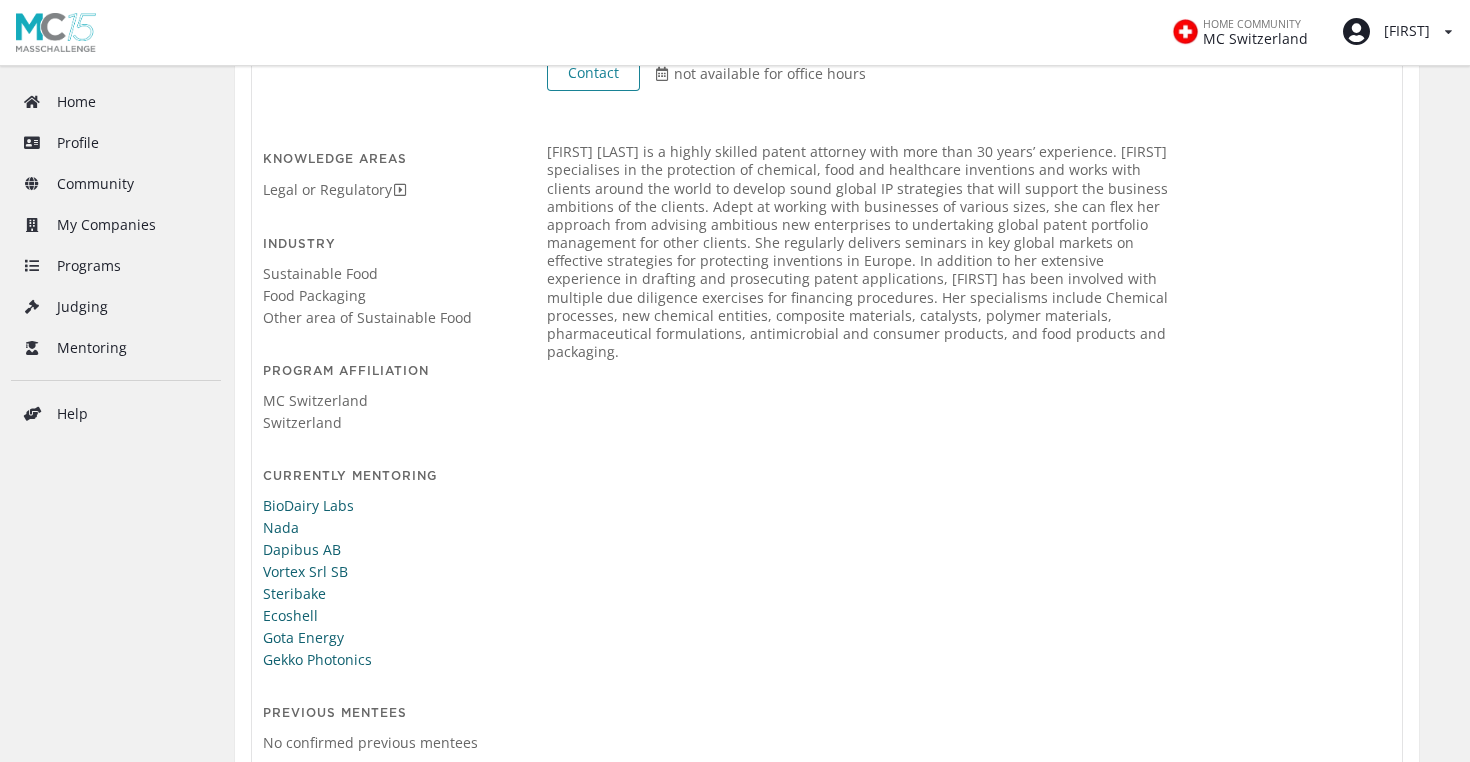 scroll, scrollTop: 368, scrollLeft: 0, axis: vertical 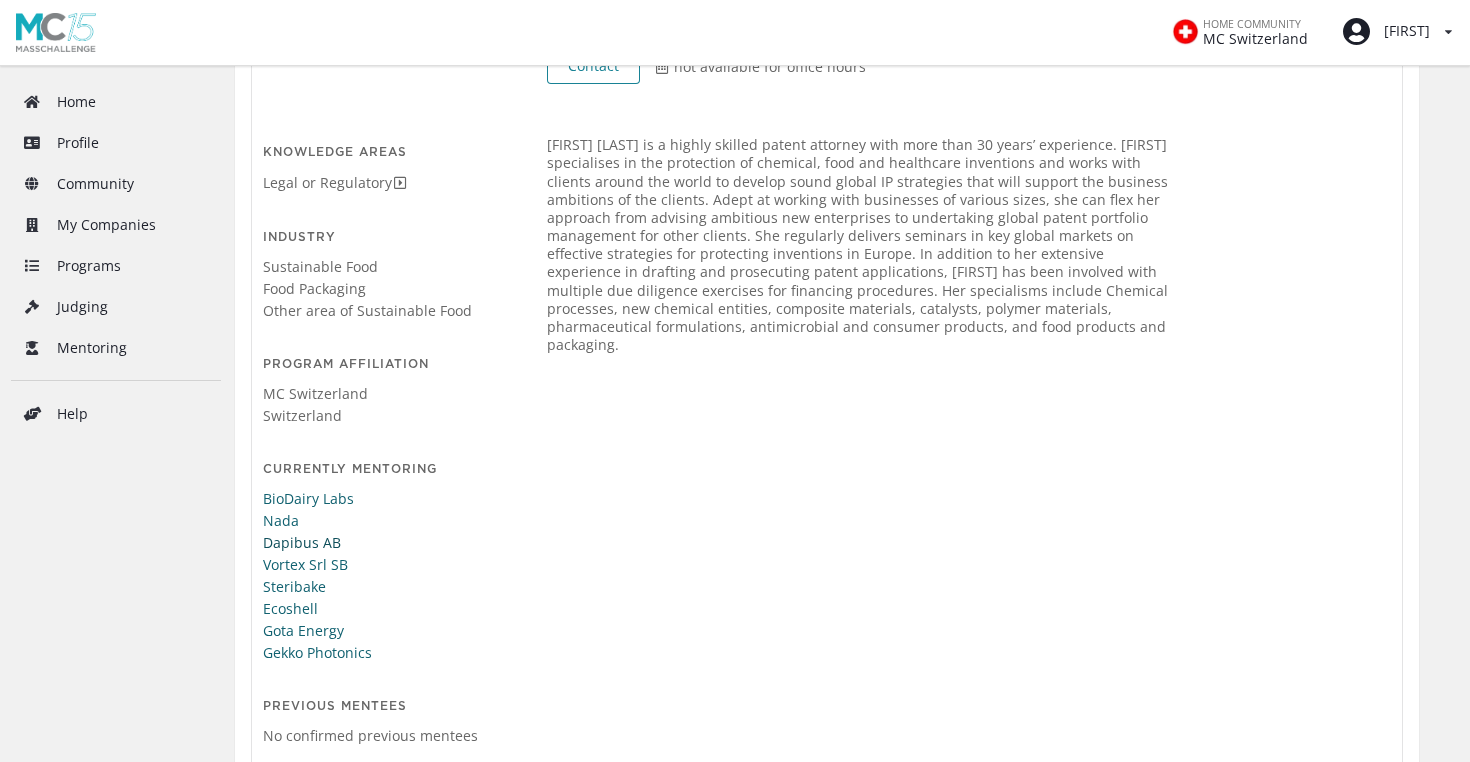 click on "Dapibus AB" at bounding box center [386, 543] 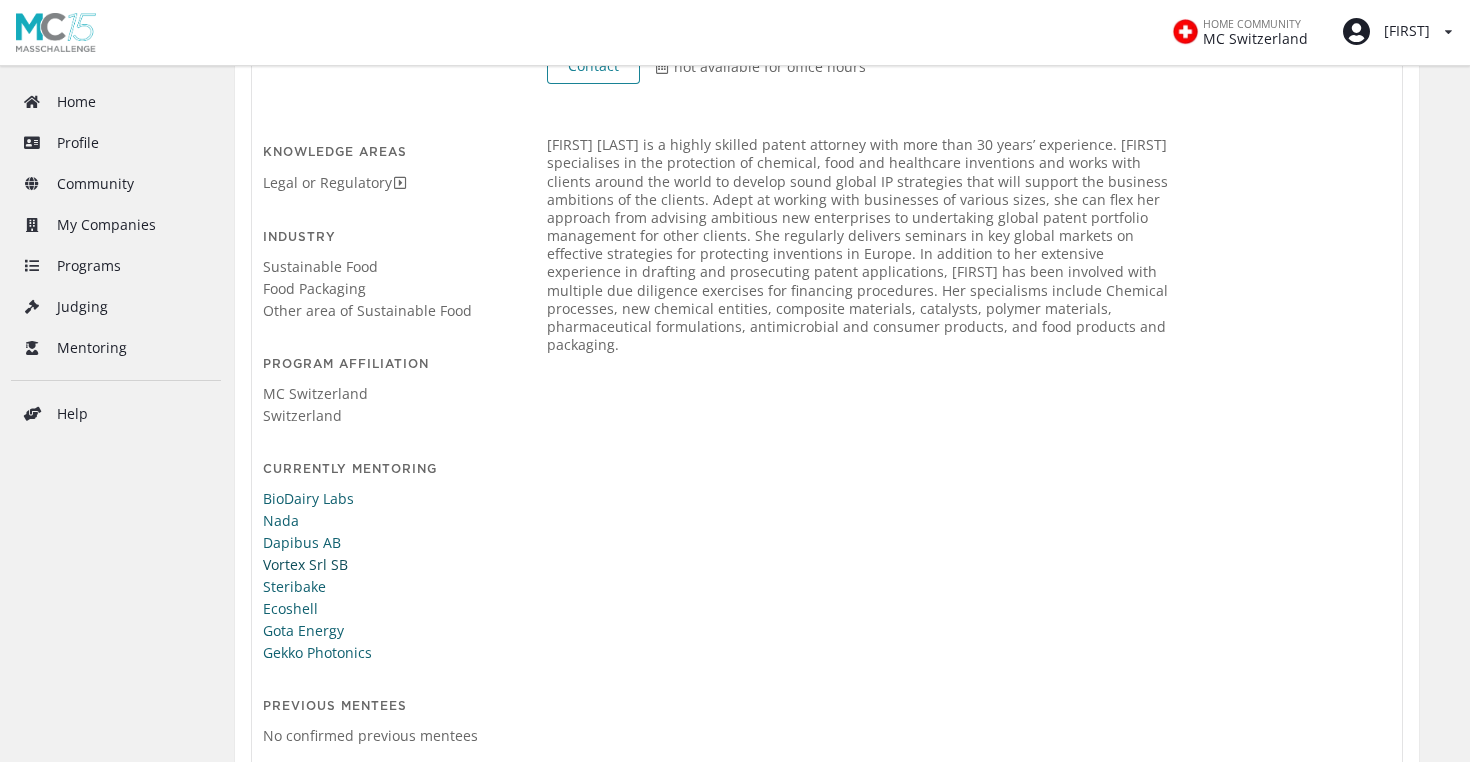 click on "Vortex Srl SB" at bounding box center (386, 565) 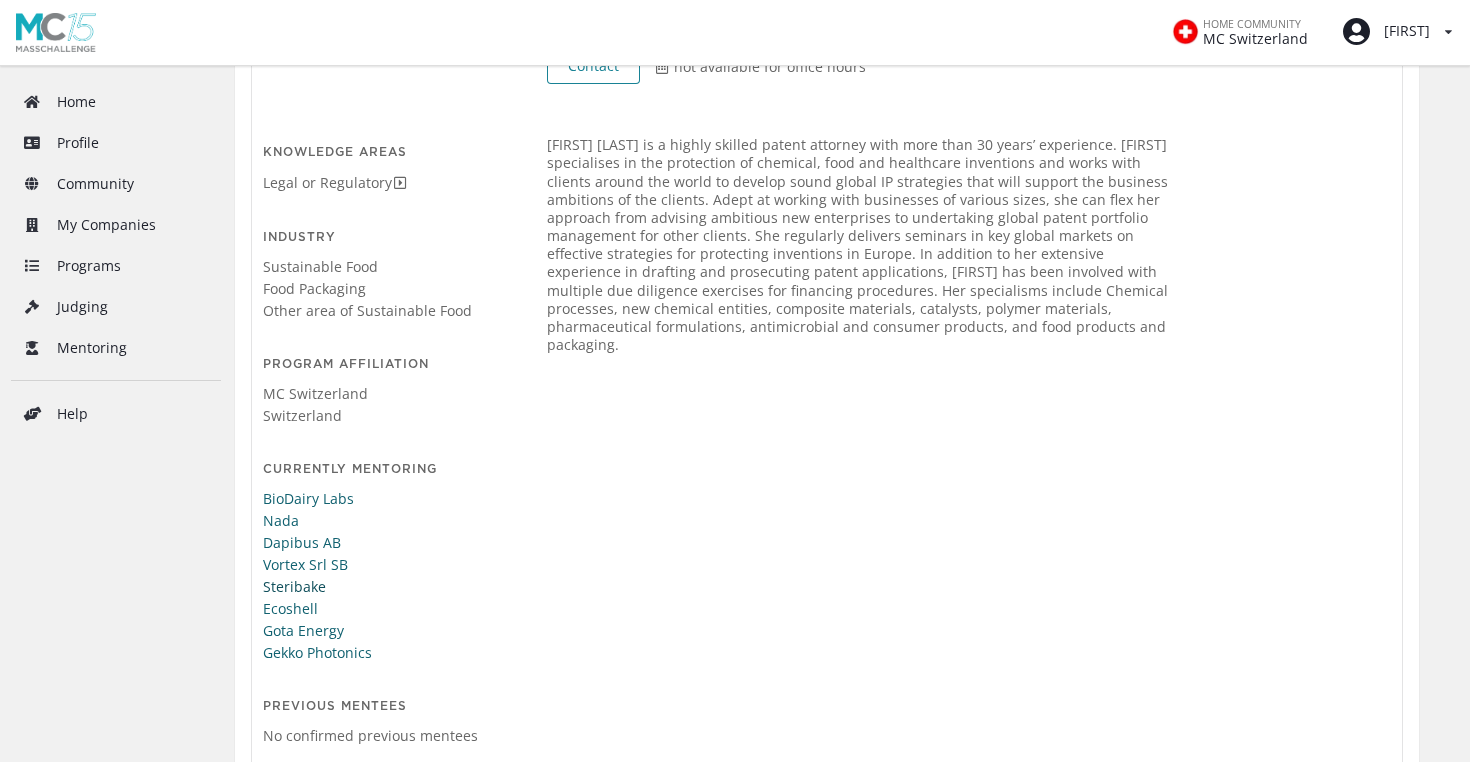 click on "Steribake" at bounding box center [386, 587] 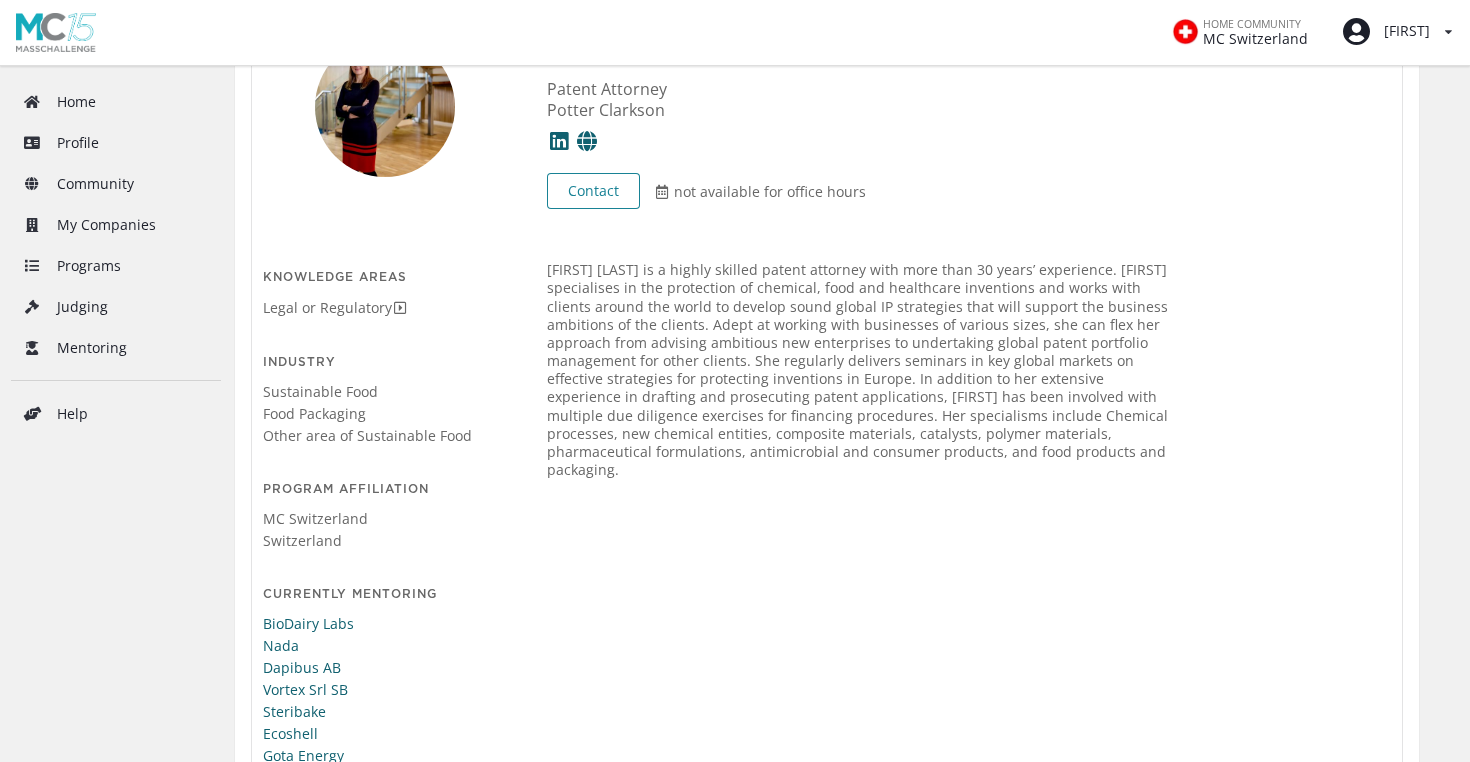 scroll, scrollTop: 272, scrollLeft: 0, axis: vertical 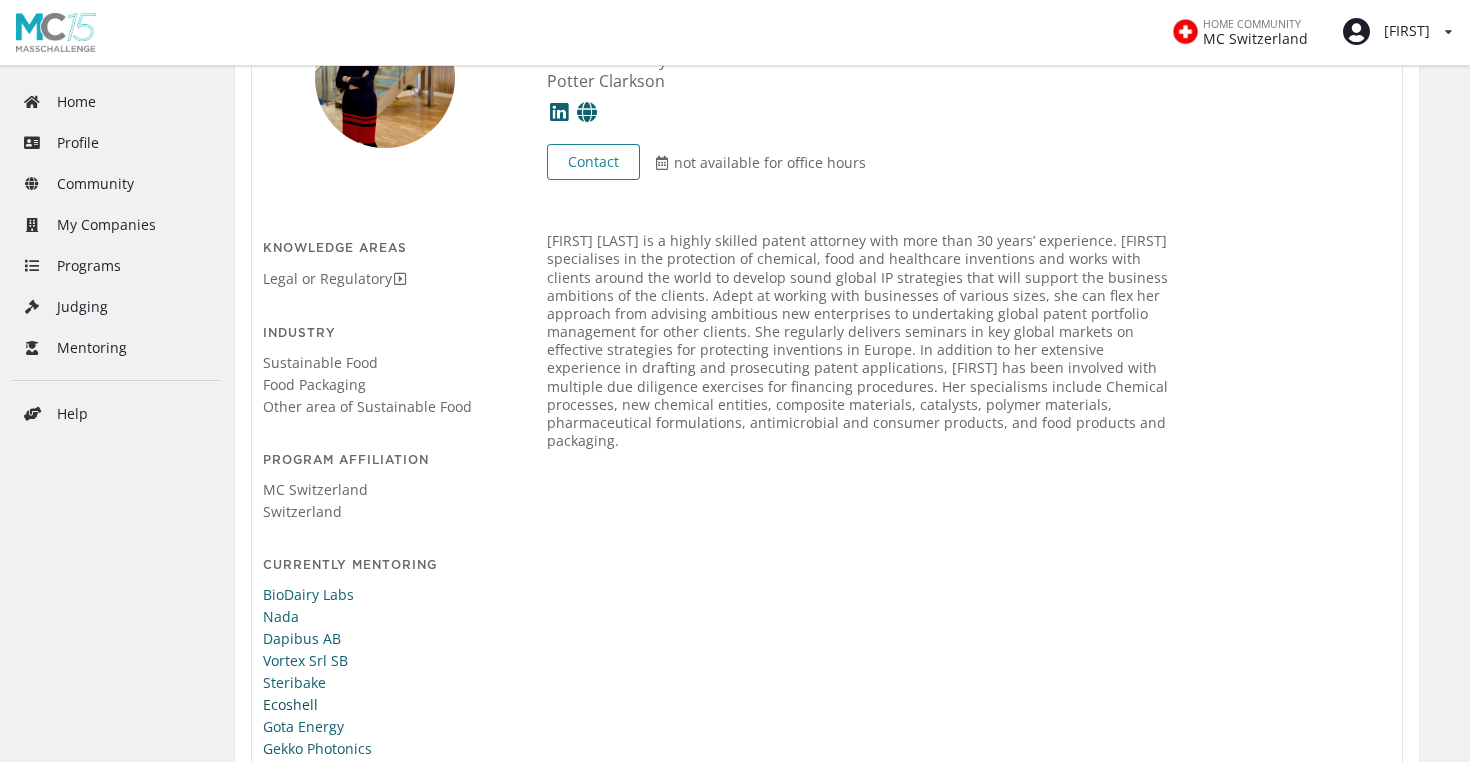 click on "Ecoshell" at bounding box center [386, 705] 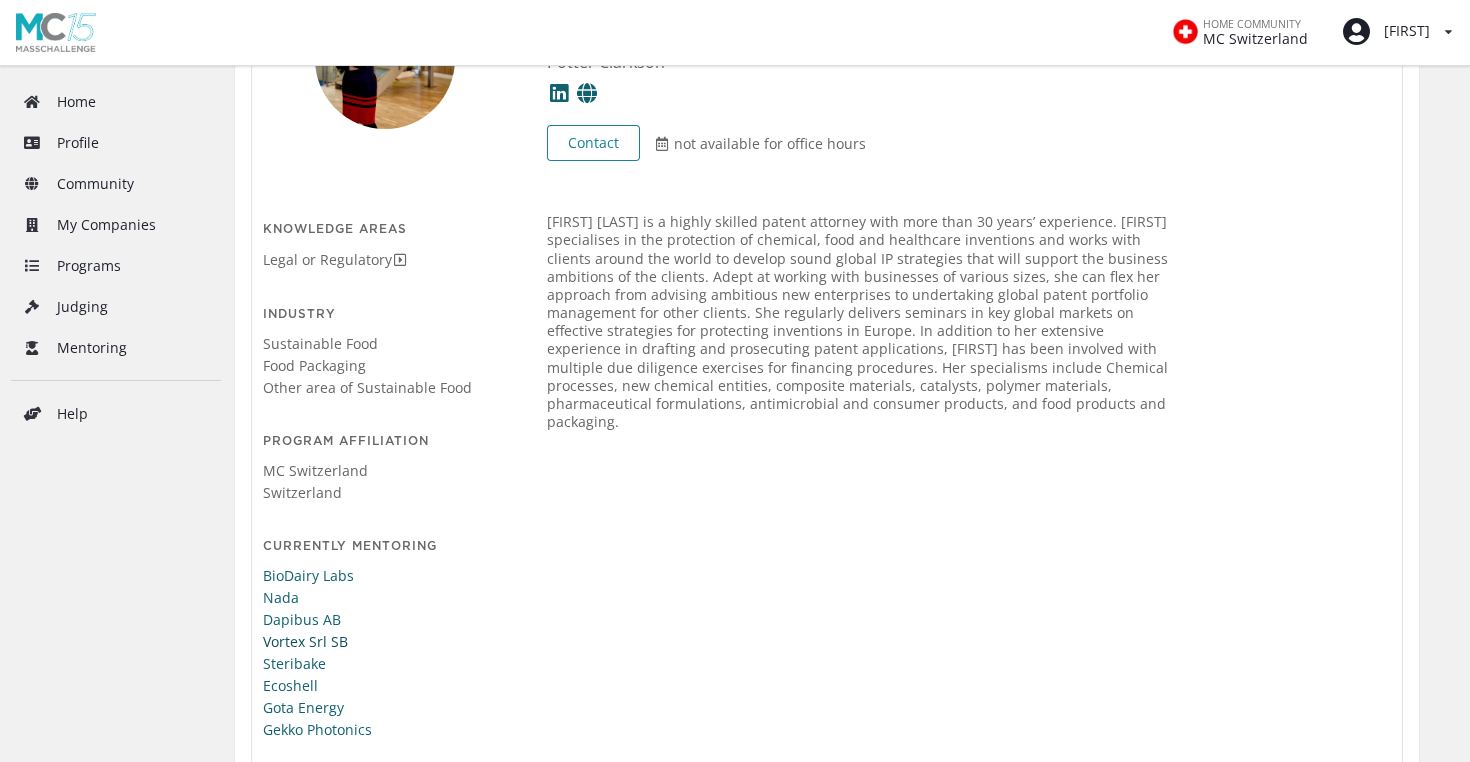scroll, scrollTop: 293, scrollLeft: 0, axis: vertical 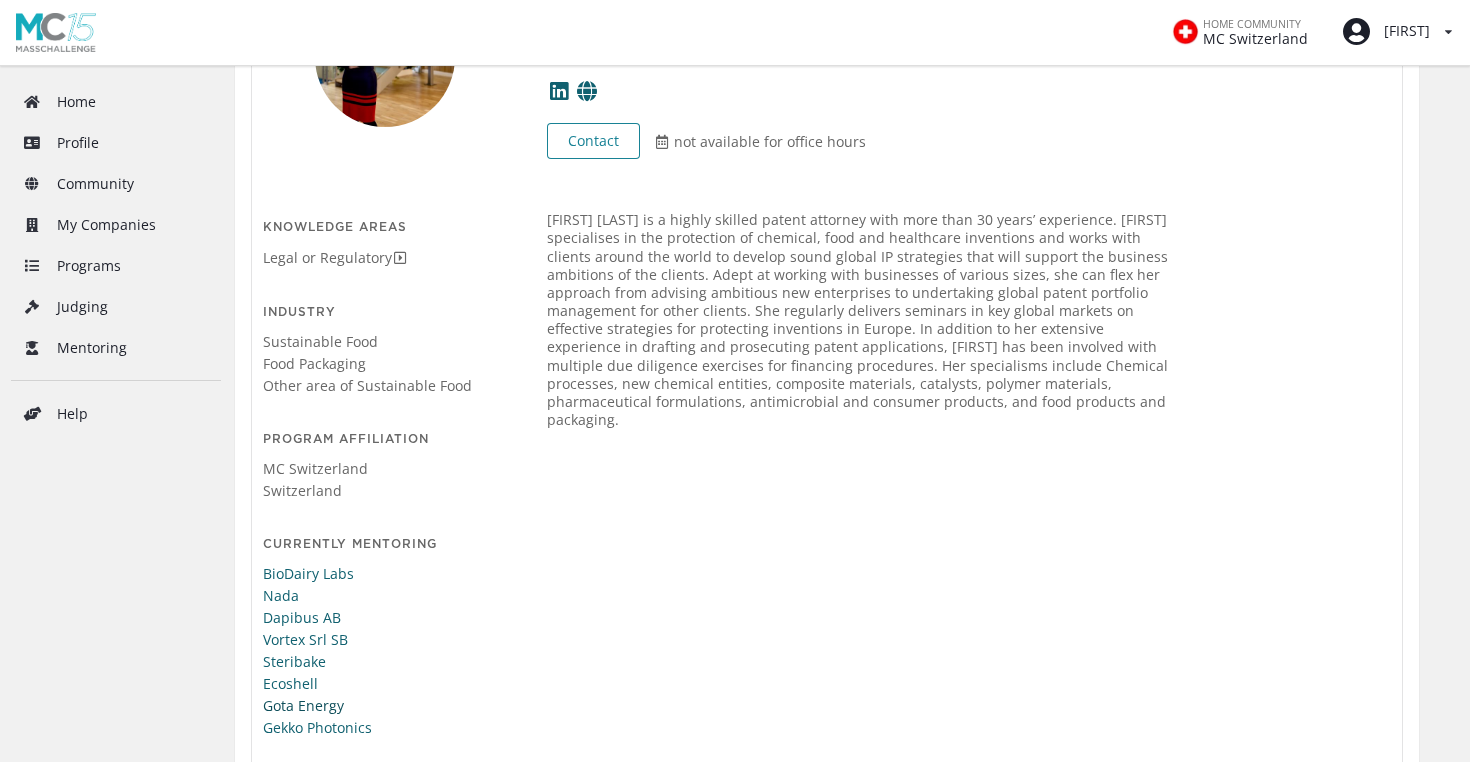 click on "Gota Energy" at bounding box center [386, 706] 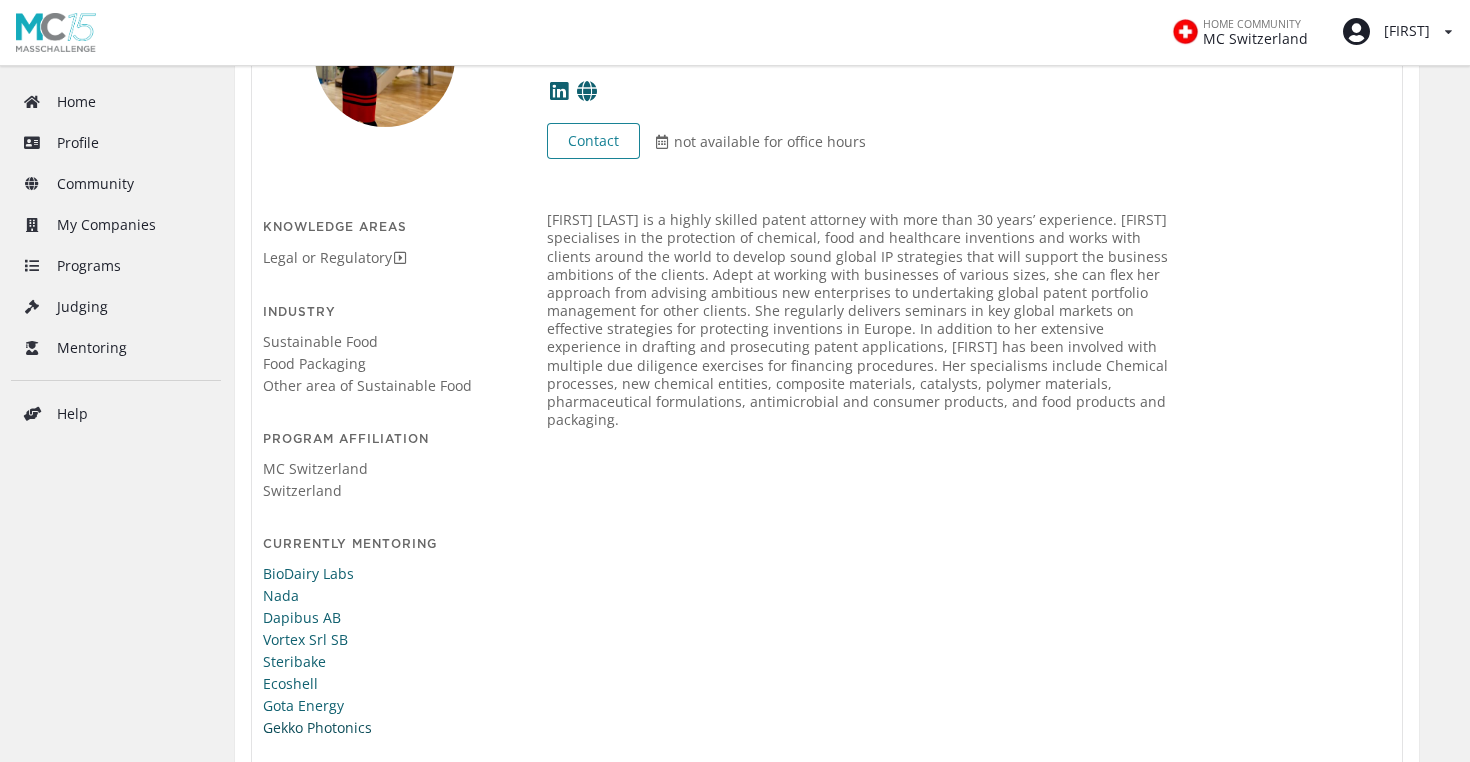 click on "Gekko Photonics" at bounding box center [386, 726] 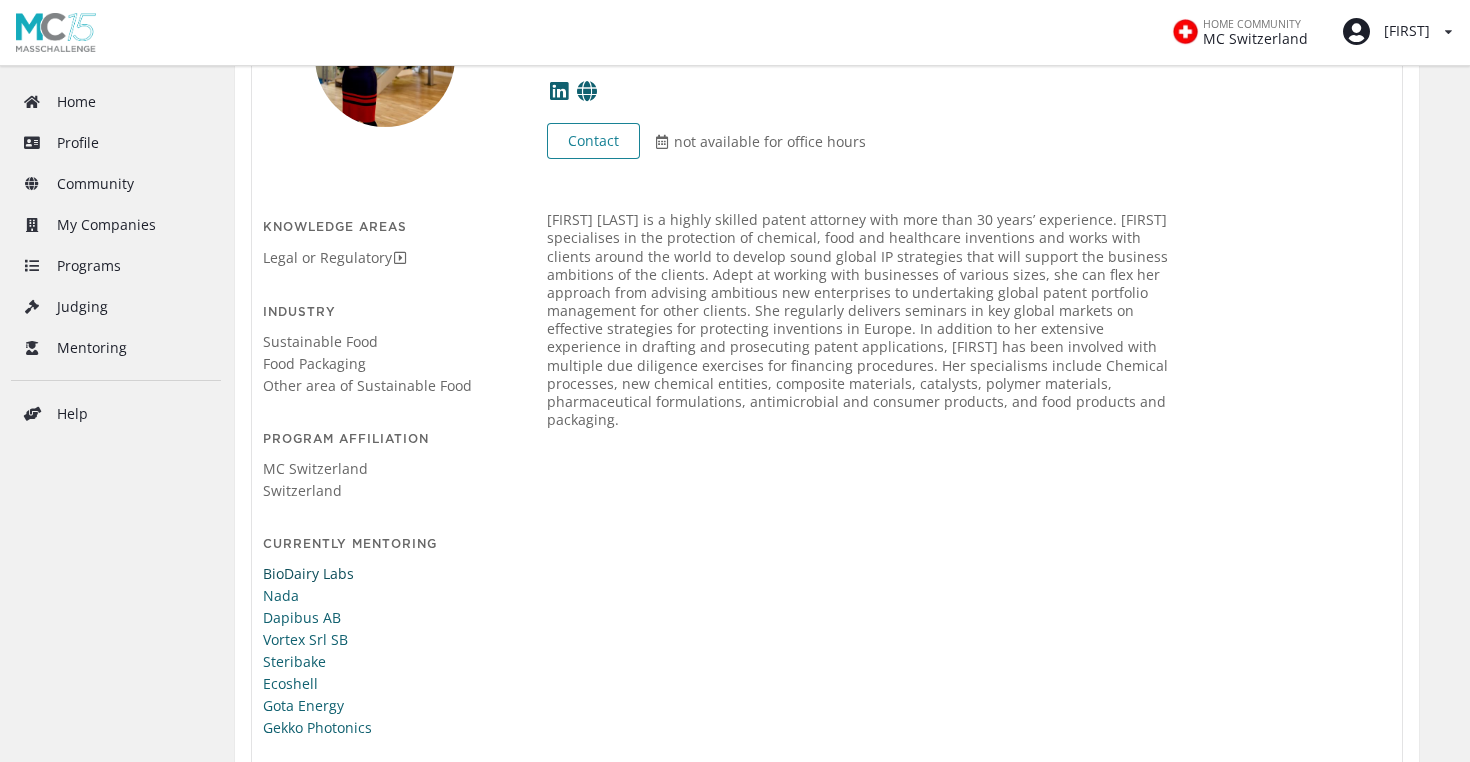 click on "BioDairy Labs" at bounding box center [386, 575] 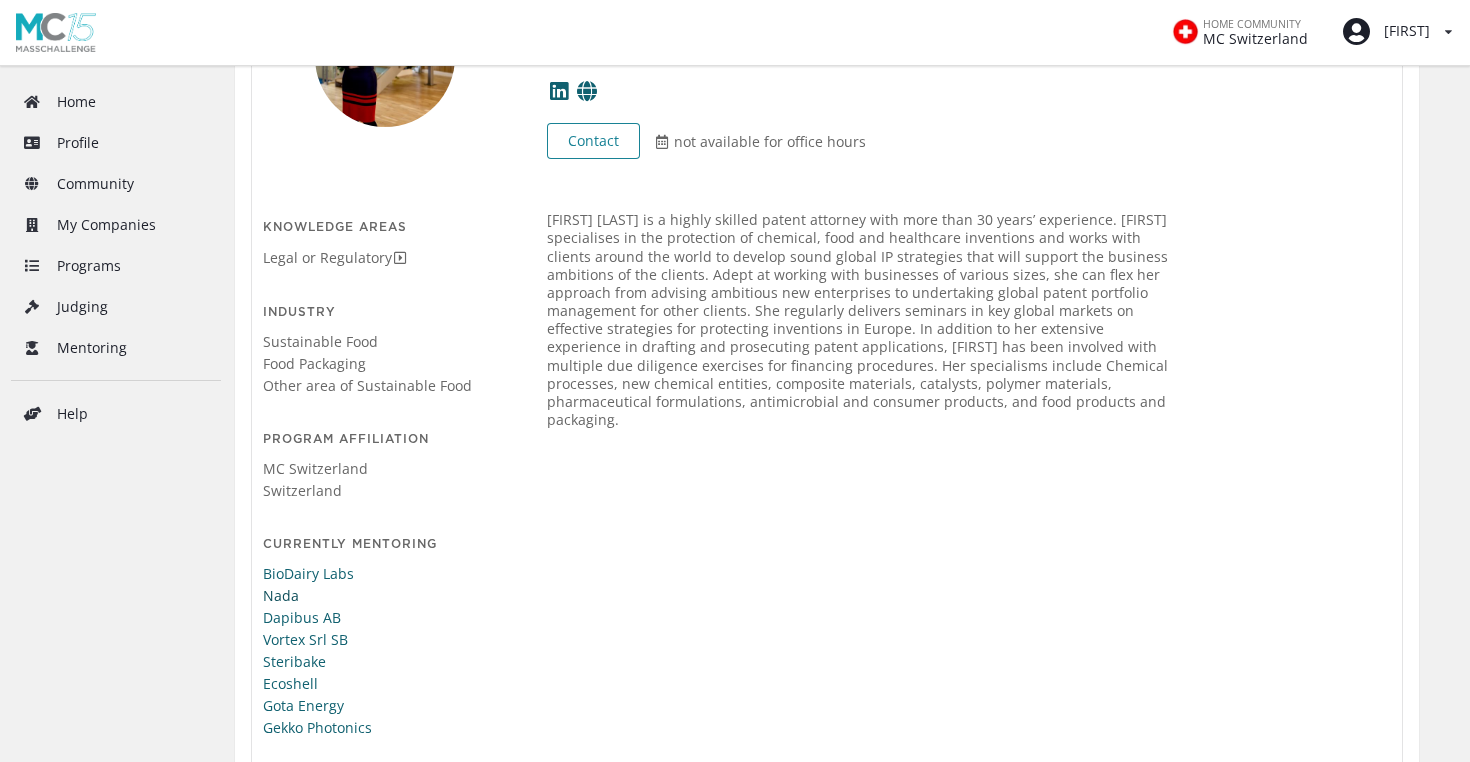 click on "Nada" at bounding box center (386, 596) 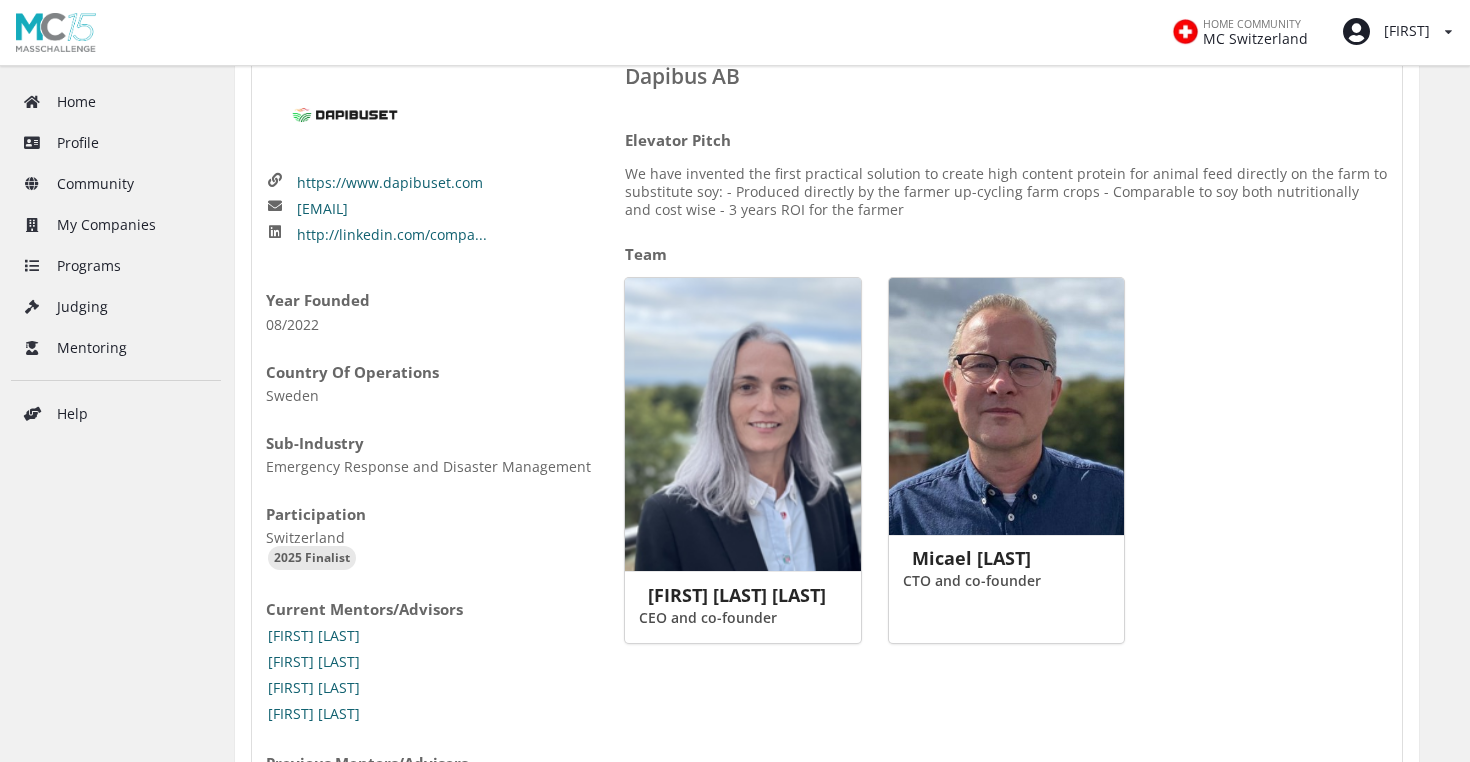 scroll, scrollTop: 213, scrollLeft: 0, axis: vertical 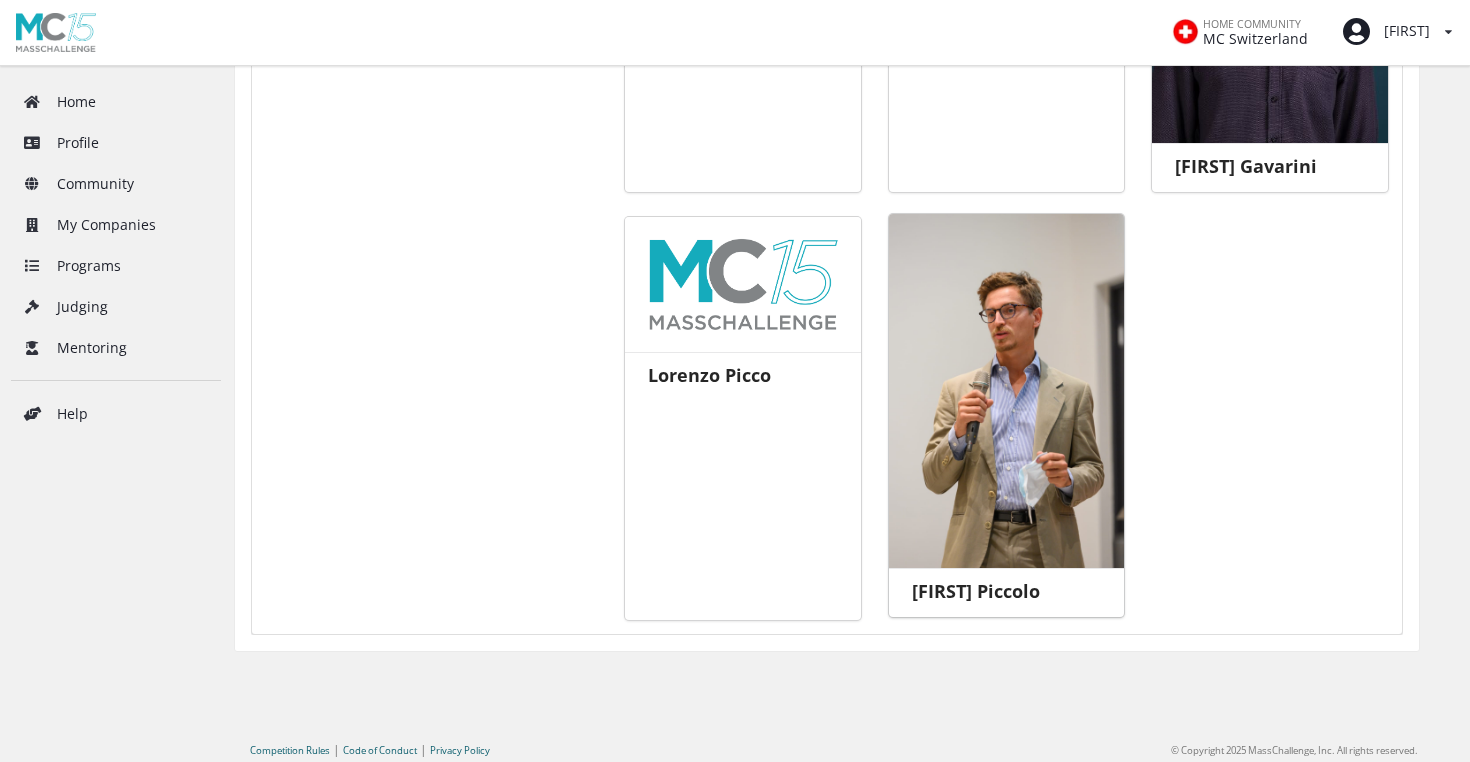 click at bounding box center [1007, 391] 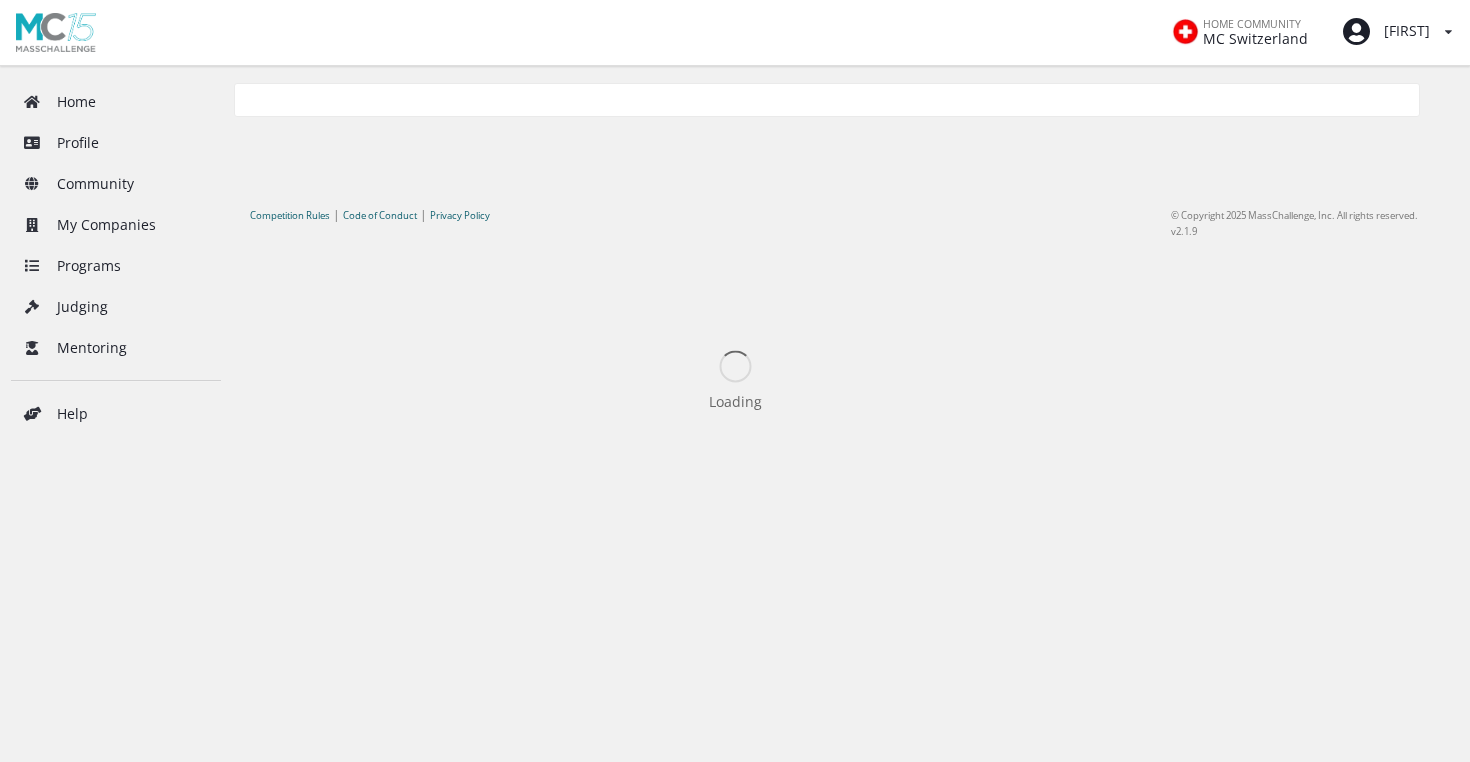 scroll, scrollTop: 0, scrollLeft: 0, axis: both 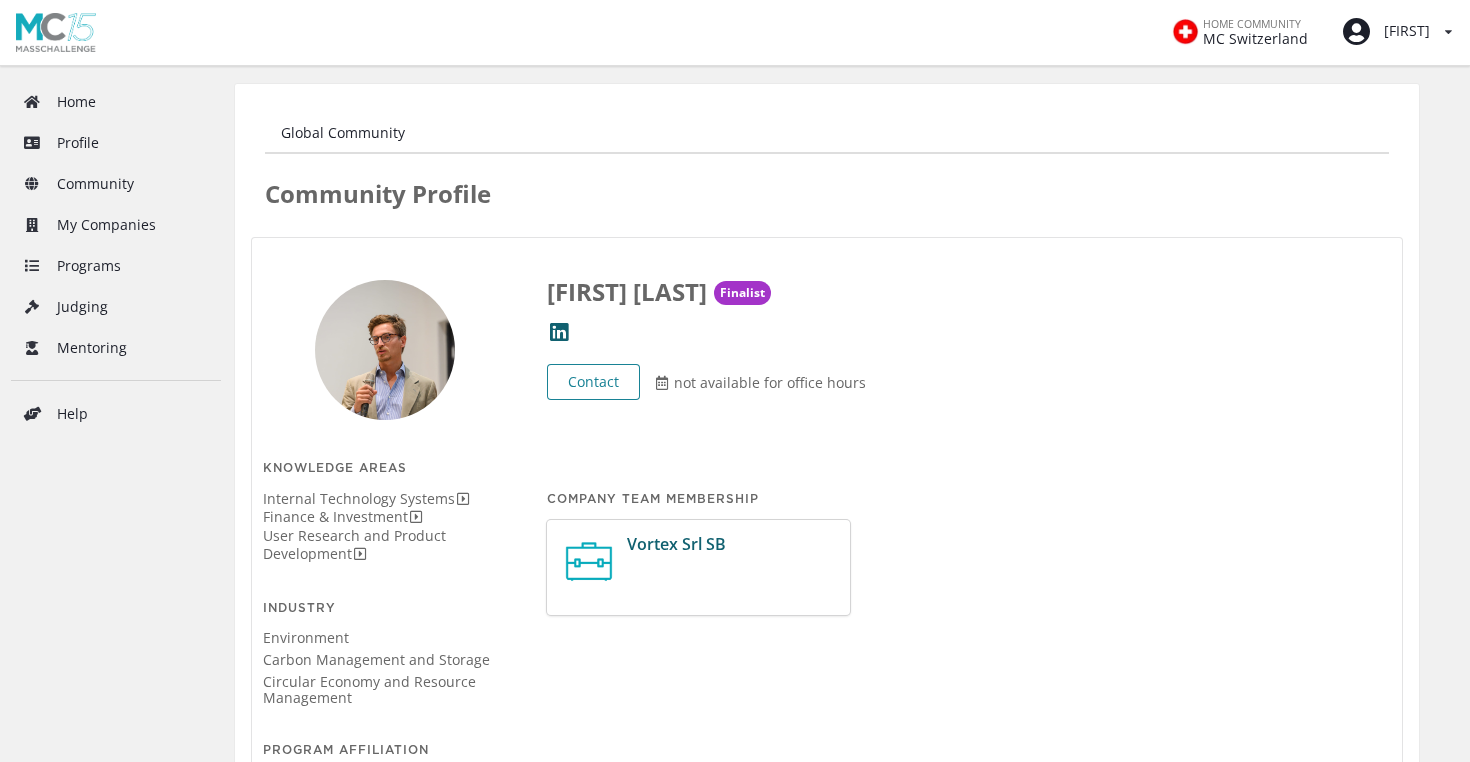 click at bounding box center (385, 350) 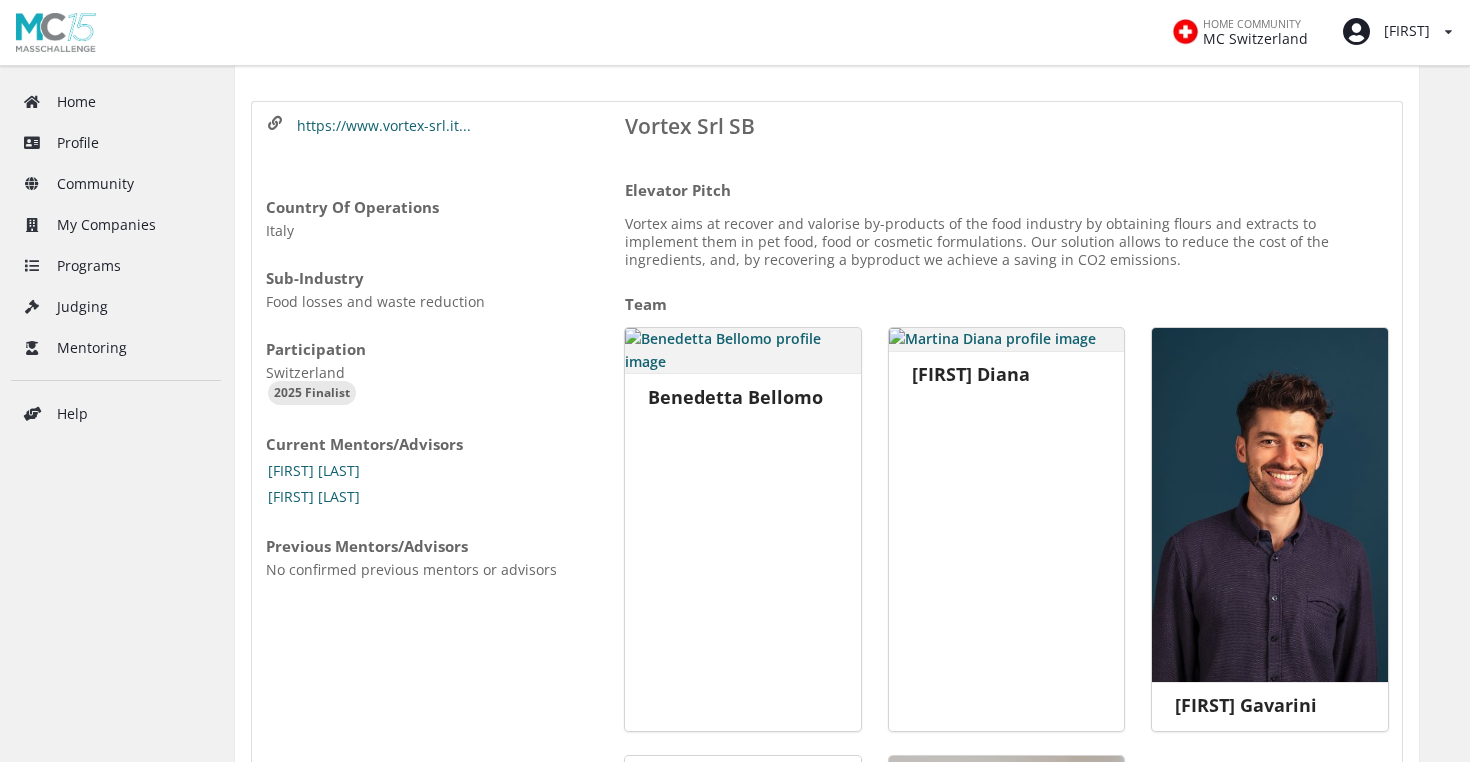 scroll, scrollTop: 260, scrollLeft: 0, axis: vertical 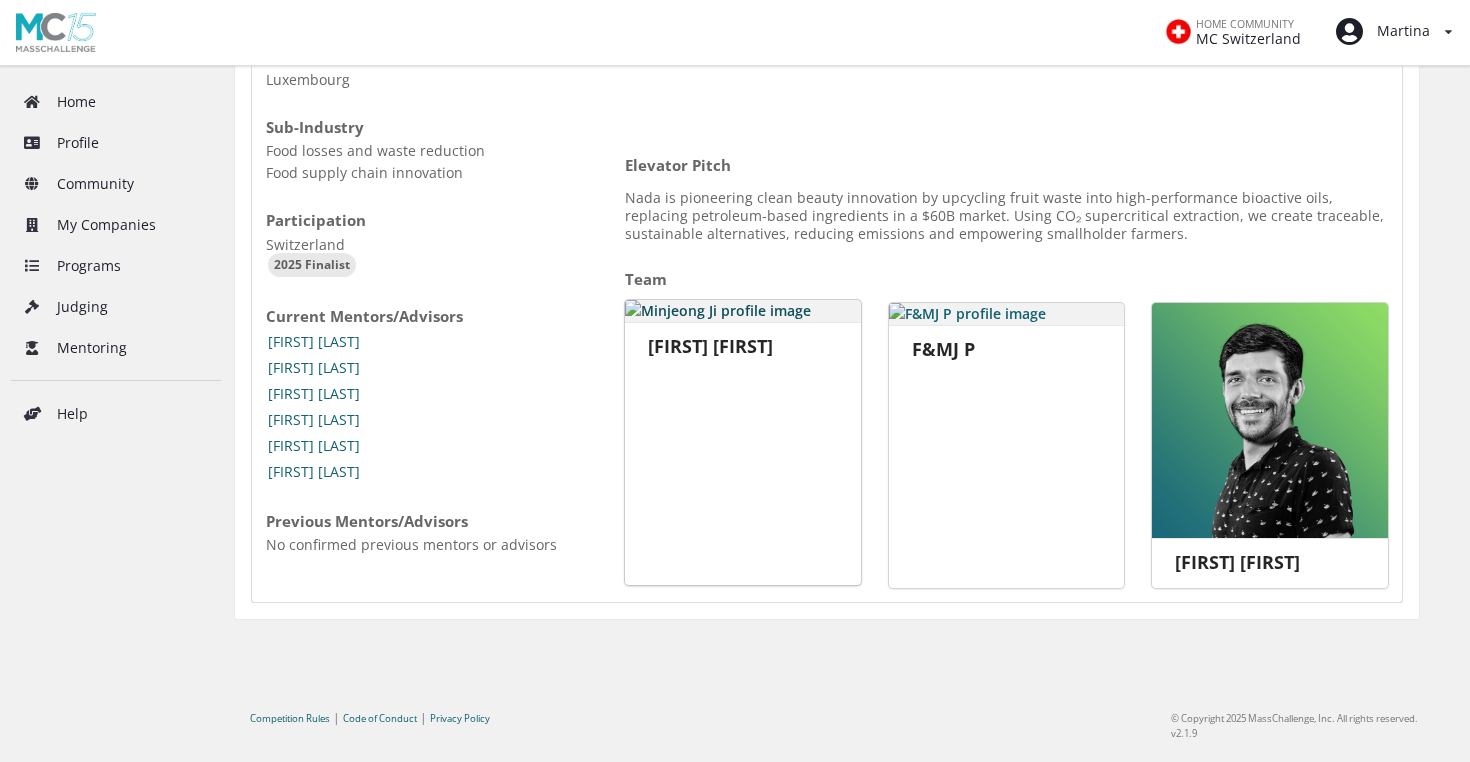 click on "[FIRST]   [LAST]" at bounding box center [743, 346] 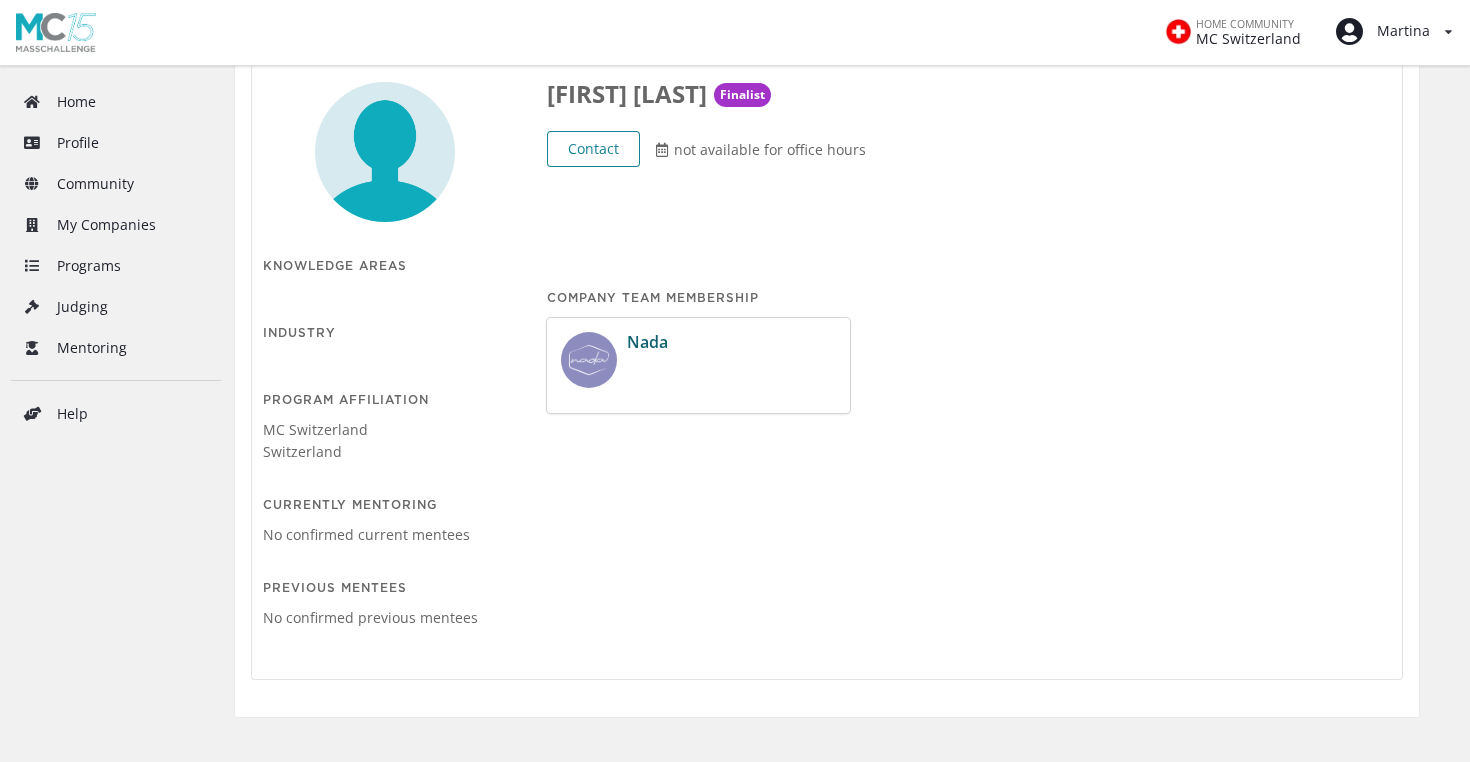 scroll, scrollTop: 217, scrollLeft: 0, axis: vertical 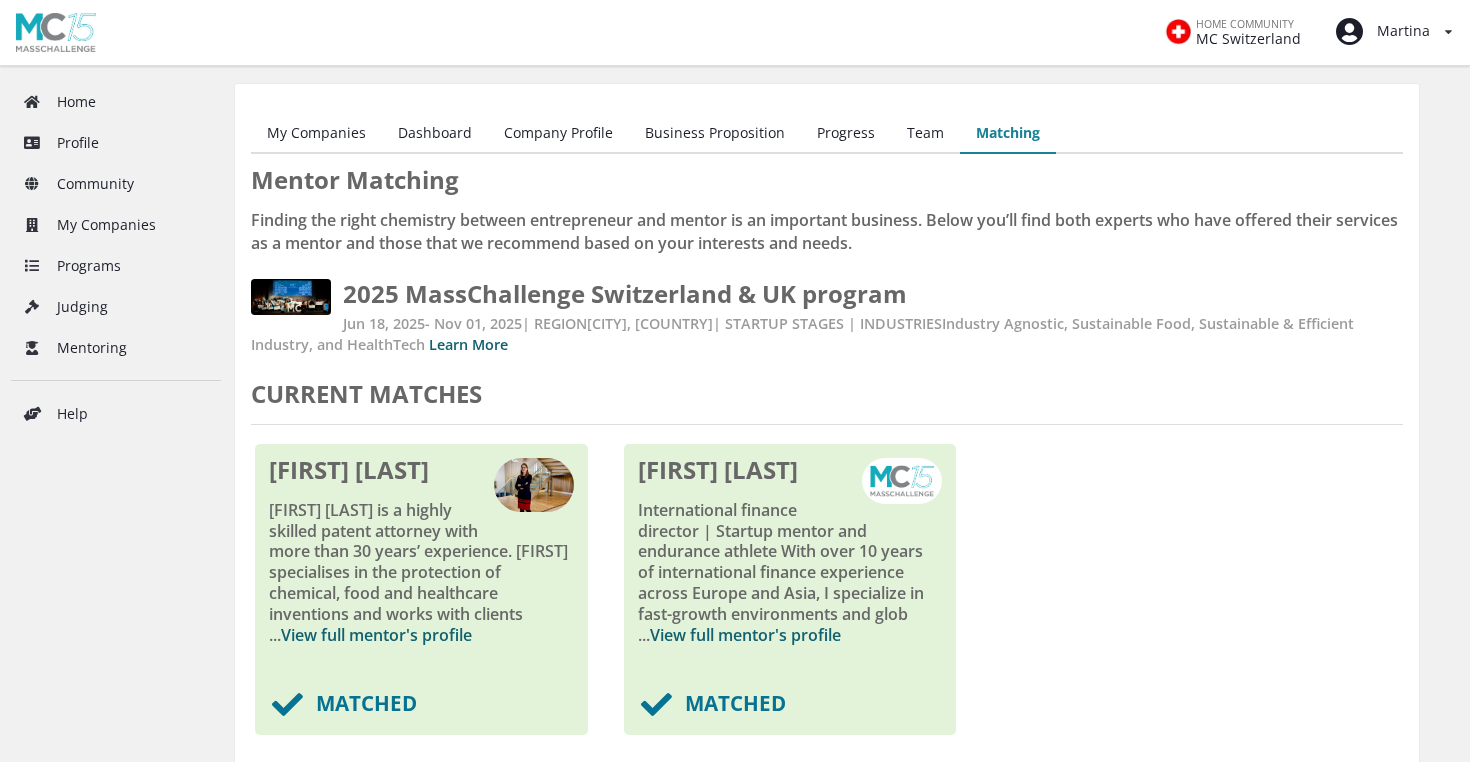 click on "MATCHED" at bounding box center (421, 705) 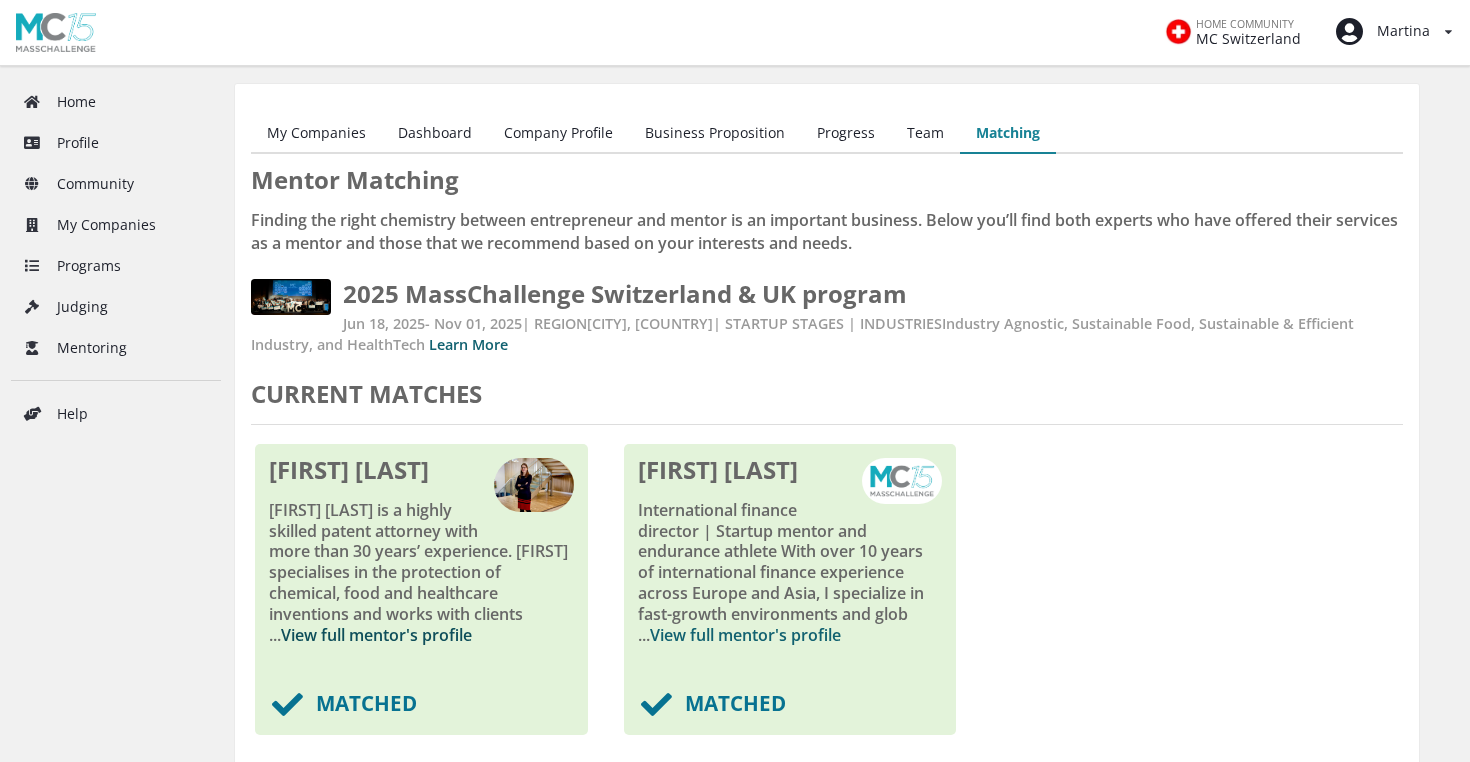 click on "View full mentor's profile" at bounding box center (376, 635) 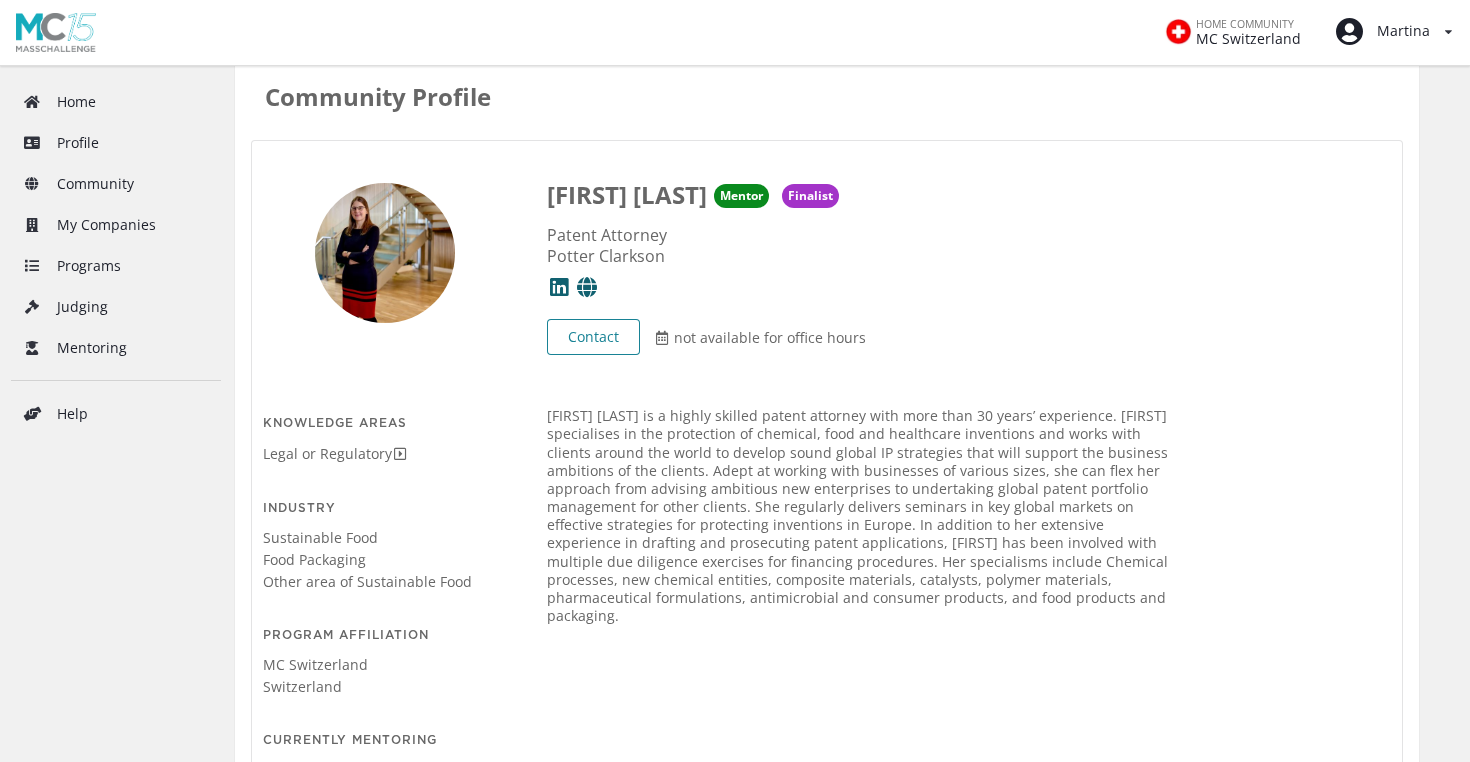 scroll, scrollTop: 0, scrollLeft: 0, axis: both 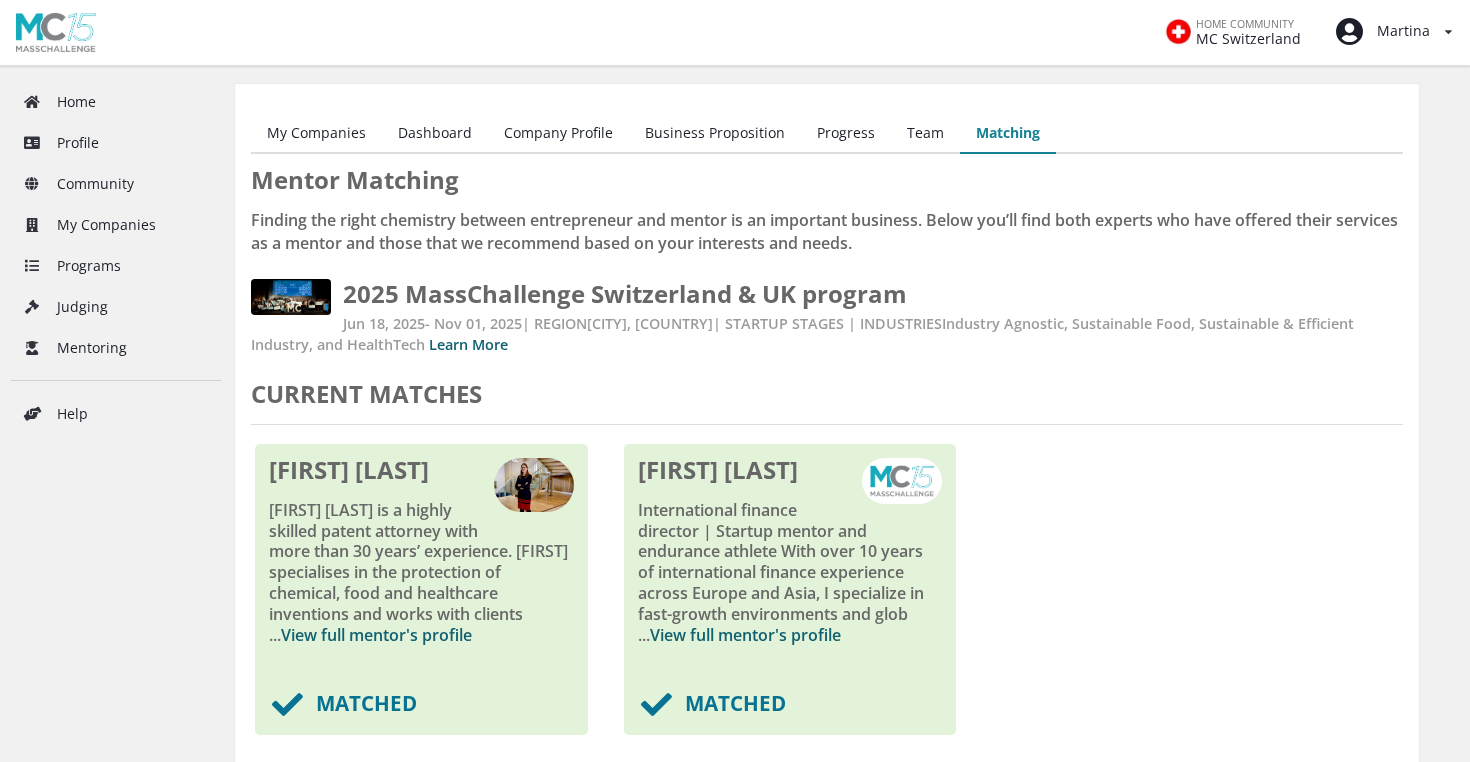 drag, startPoint x: 409, startPoint y: 500, endPoint x: 257, endPoint y: 477, distance: 153.73029 